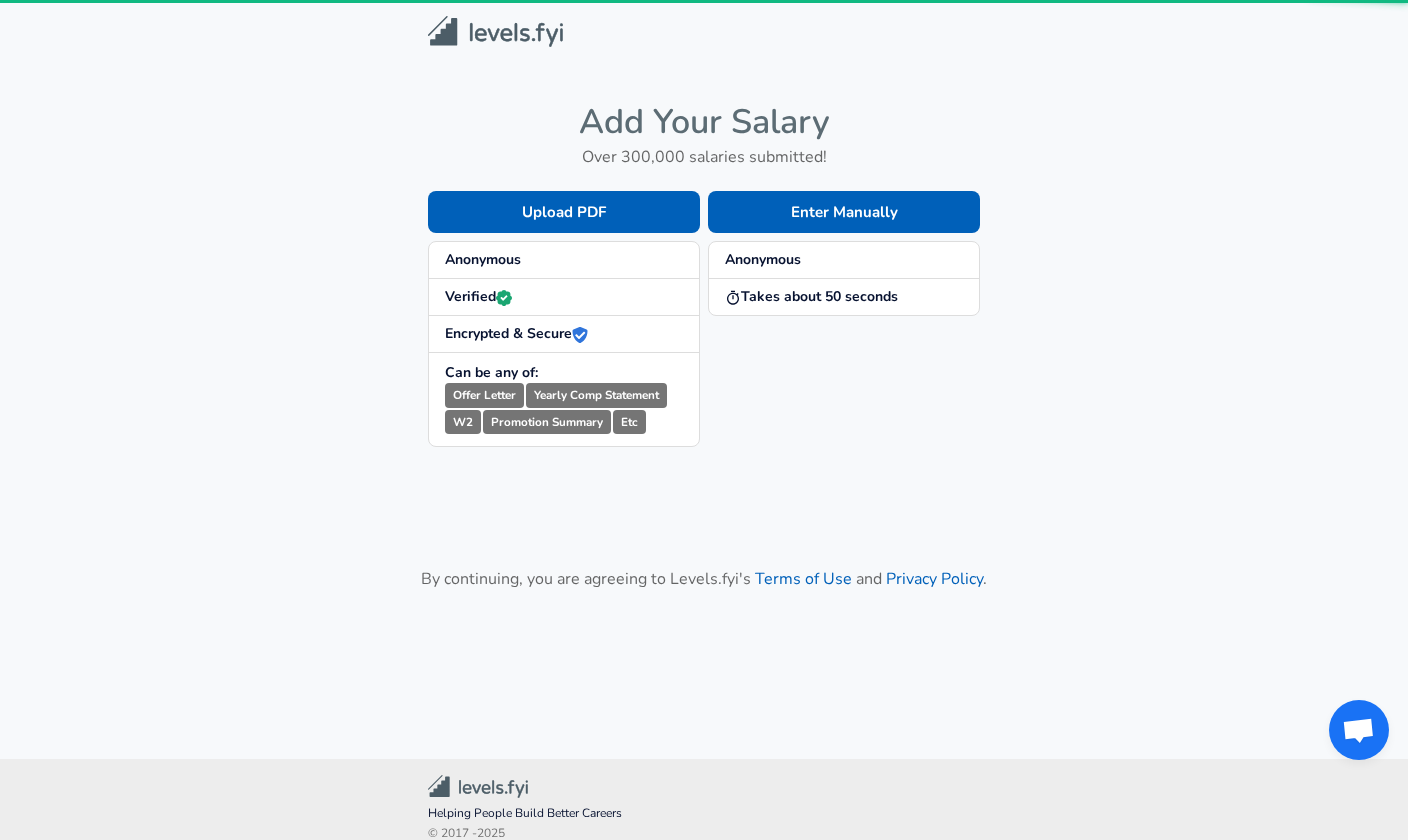 scroll, scrollTop: 14, scrollLeft: 0, axis: vertical 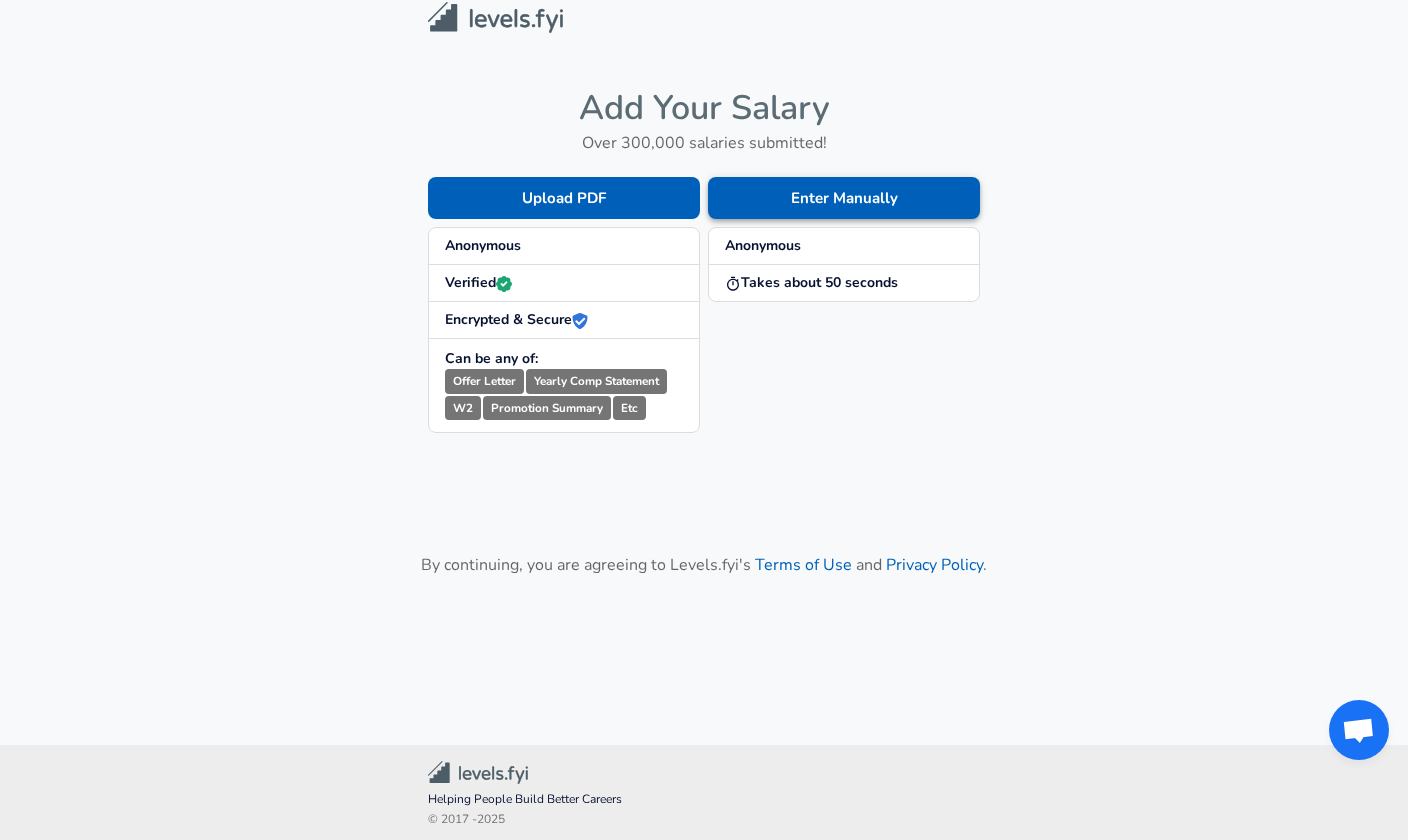 click on "Enter Manually" at bounding box center (844, 198) 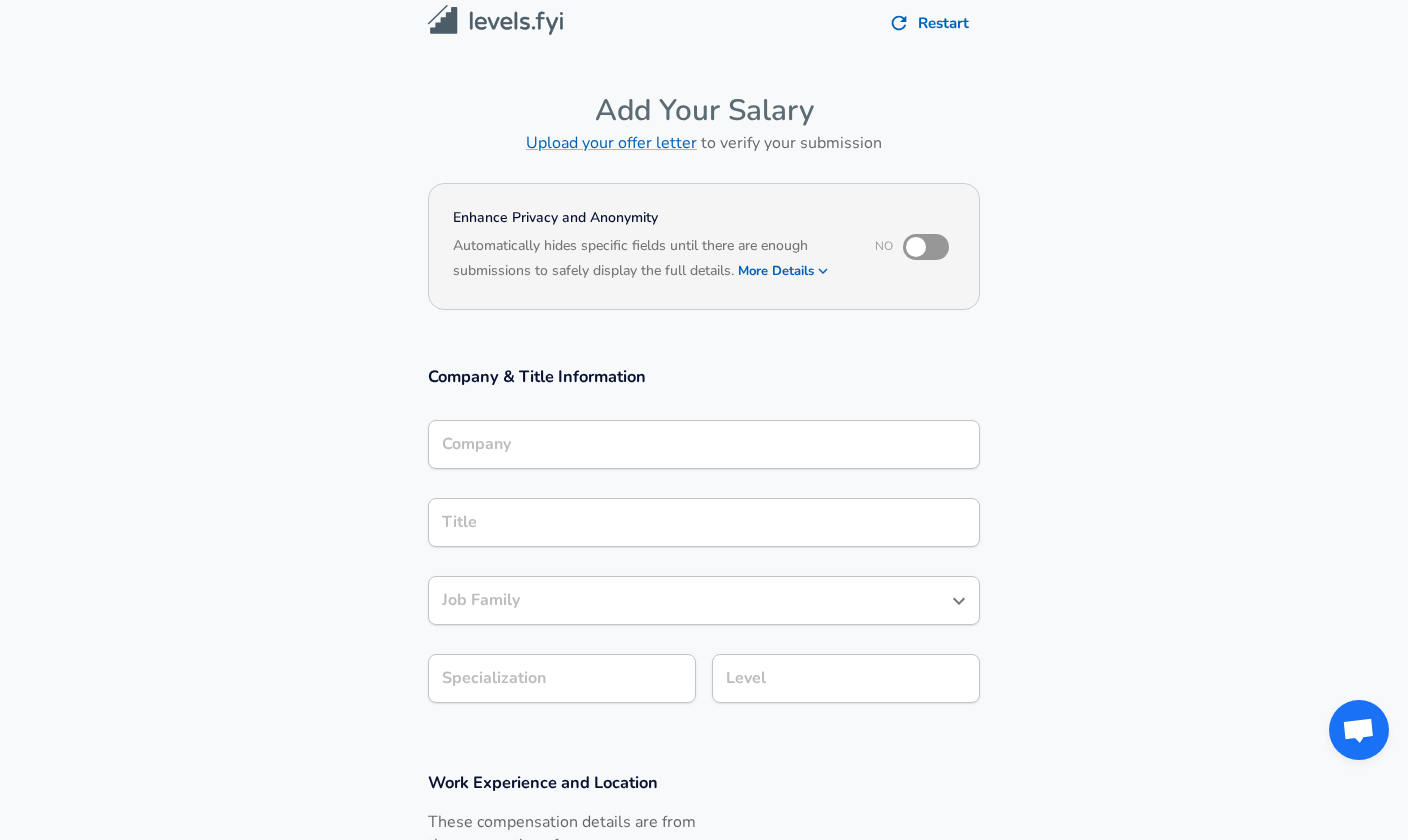click on "Company" at bounding box center (704, 444) 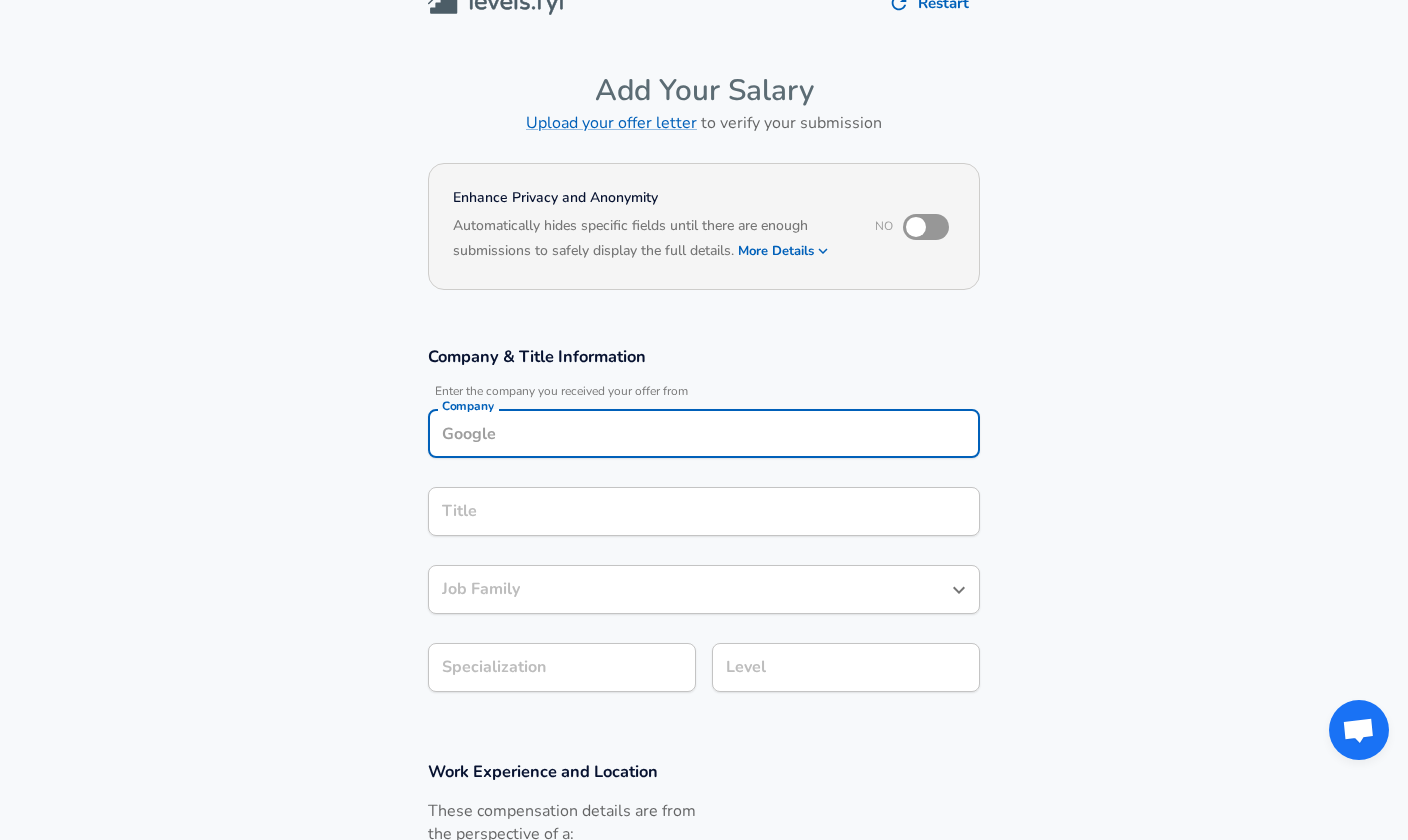 scroll, scrollTop: 14, scrollLeft: 0, axis: vertical 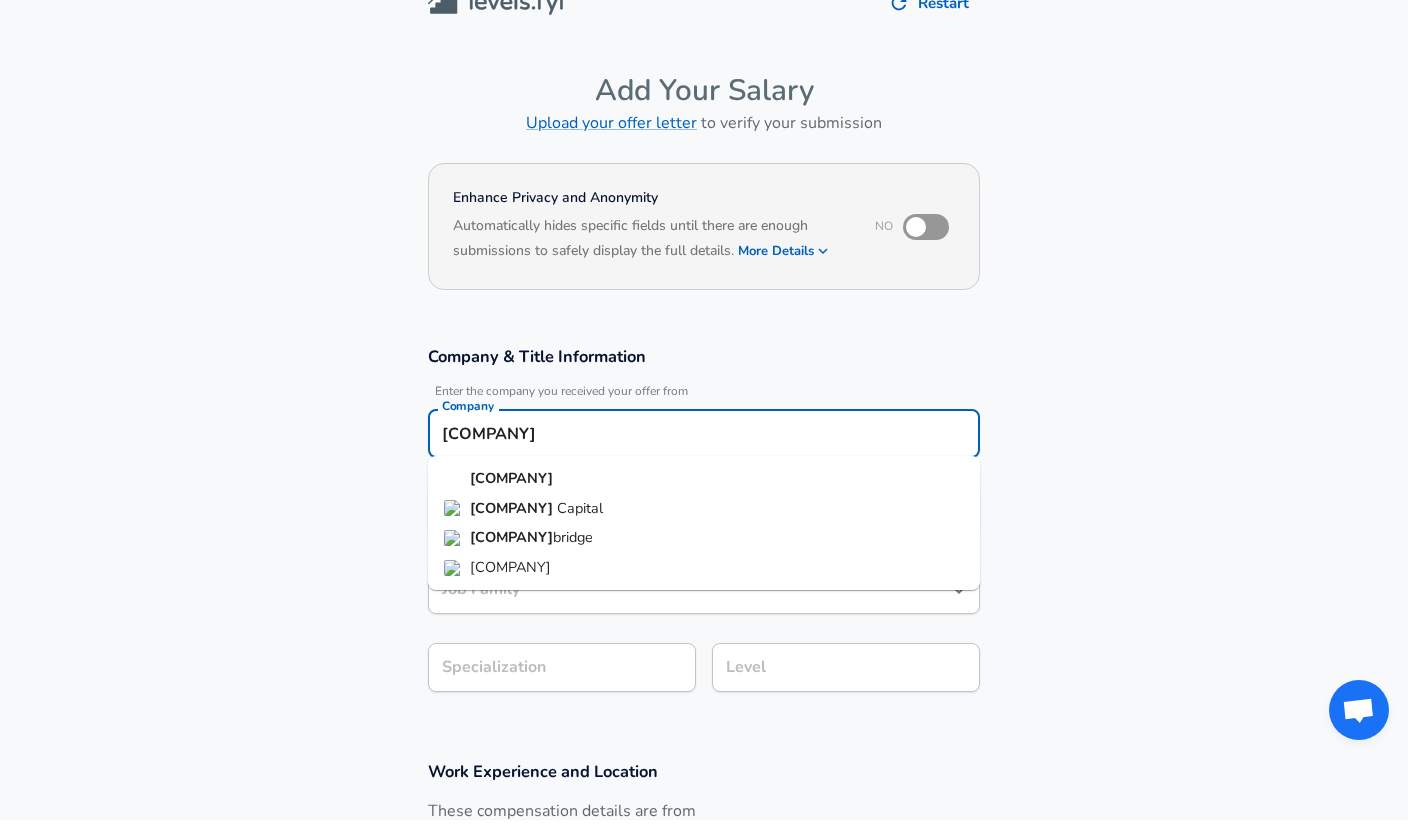 click on "[COMPANY]" at bounding box center (704, 499) 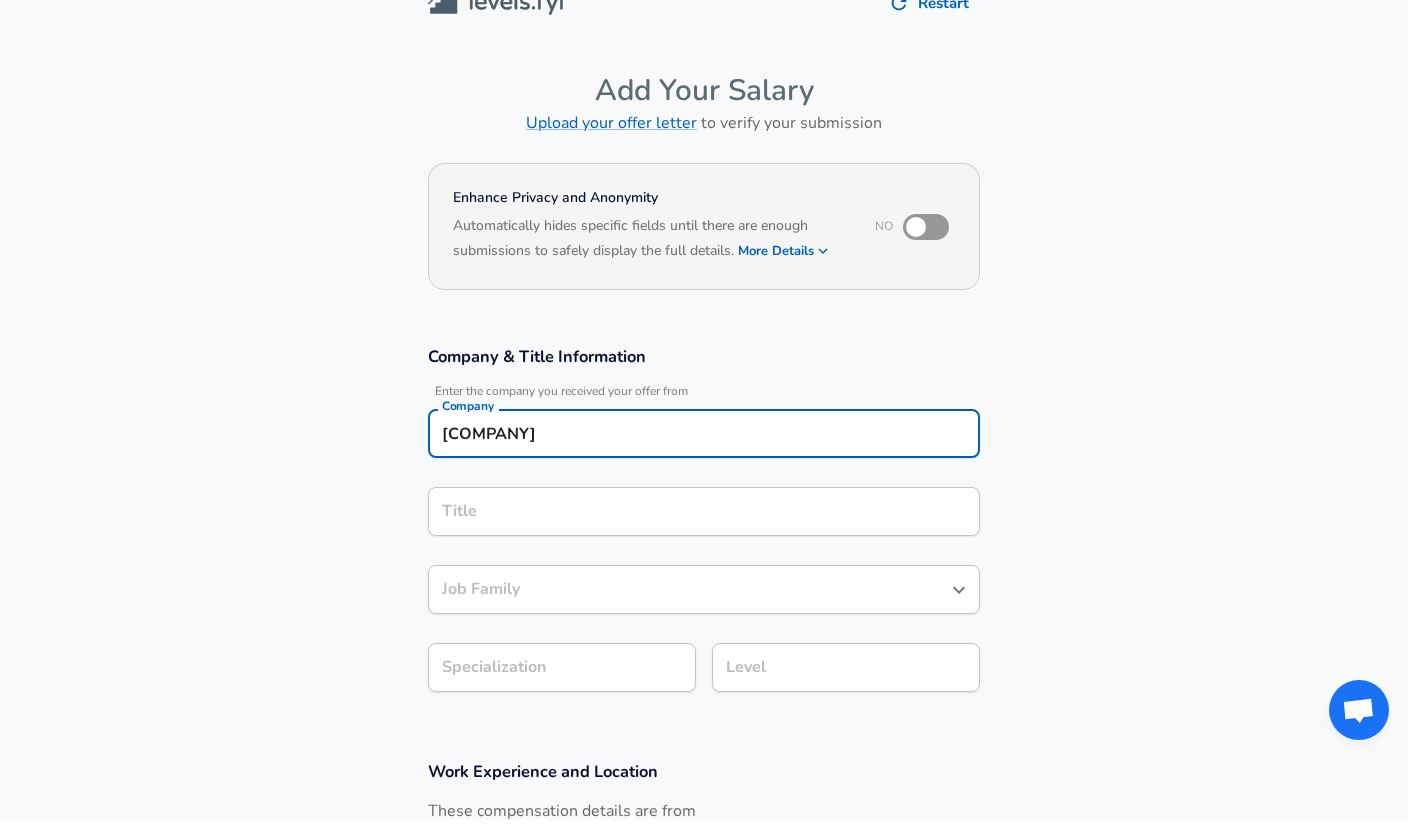type on "[COMPANY]" 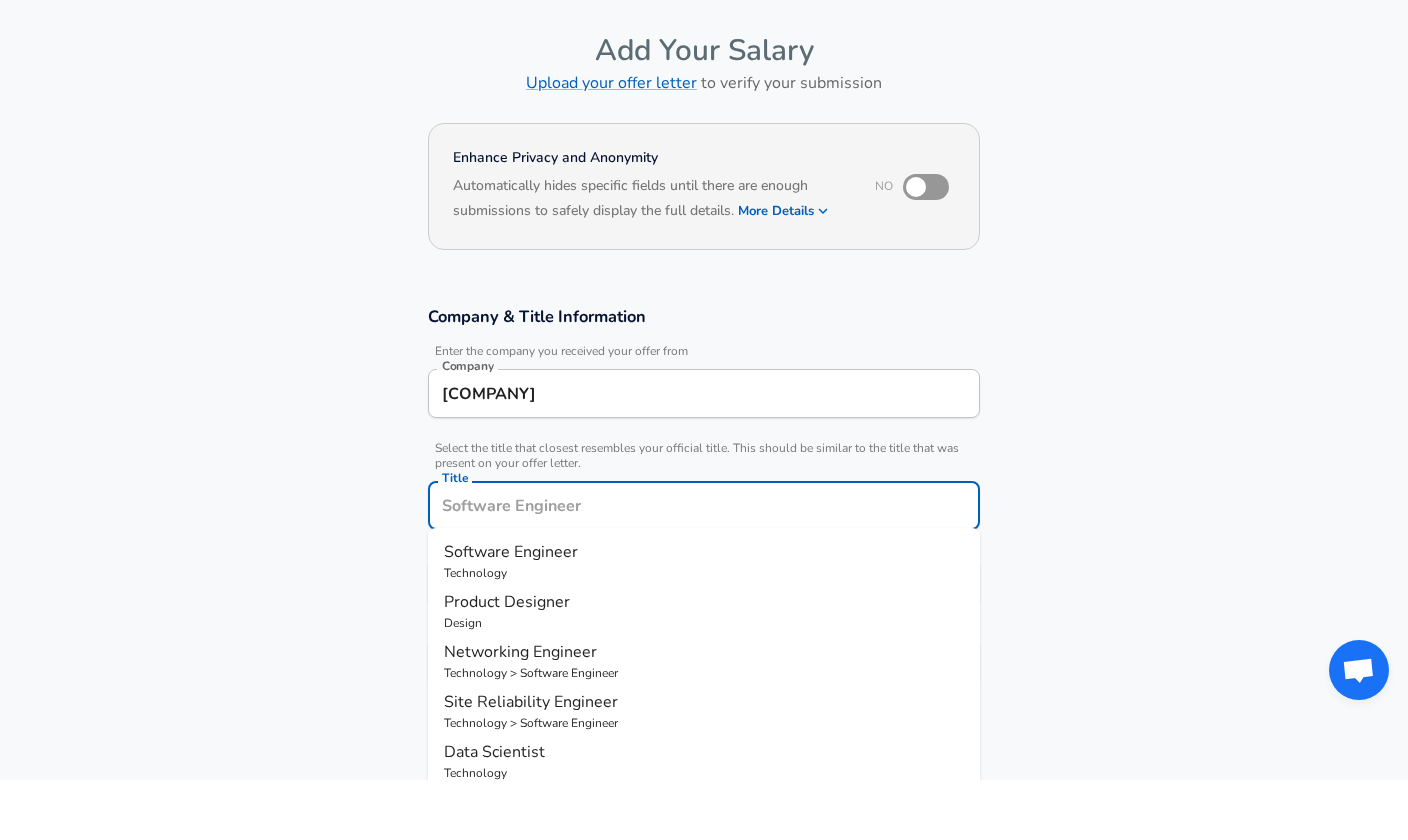 click on "[COMPANY]" at bounding box center [704, 453] 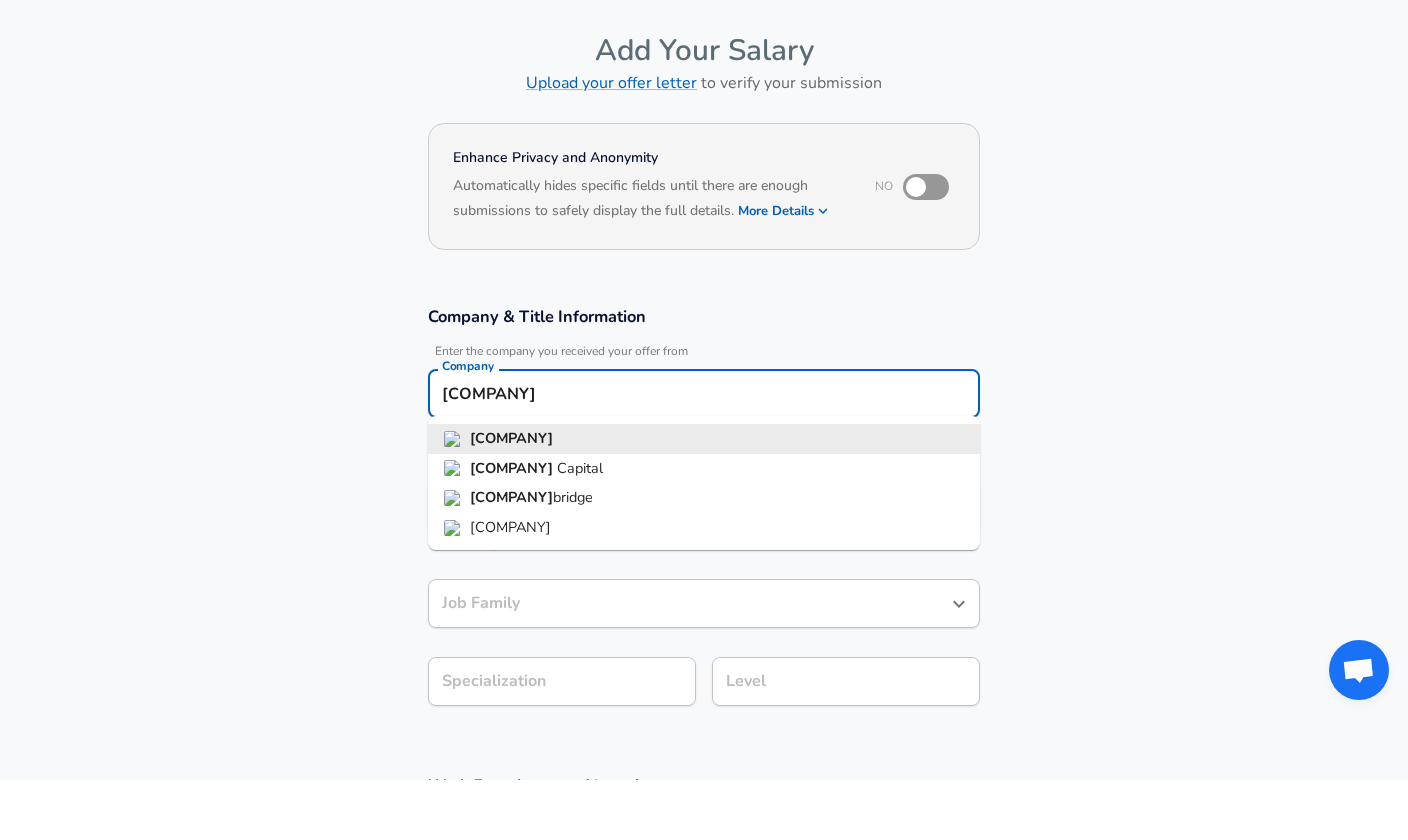 click on "[COMPANY]" at bounding box center (704, 499) 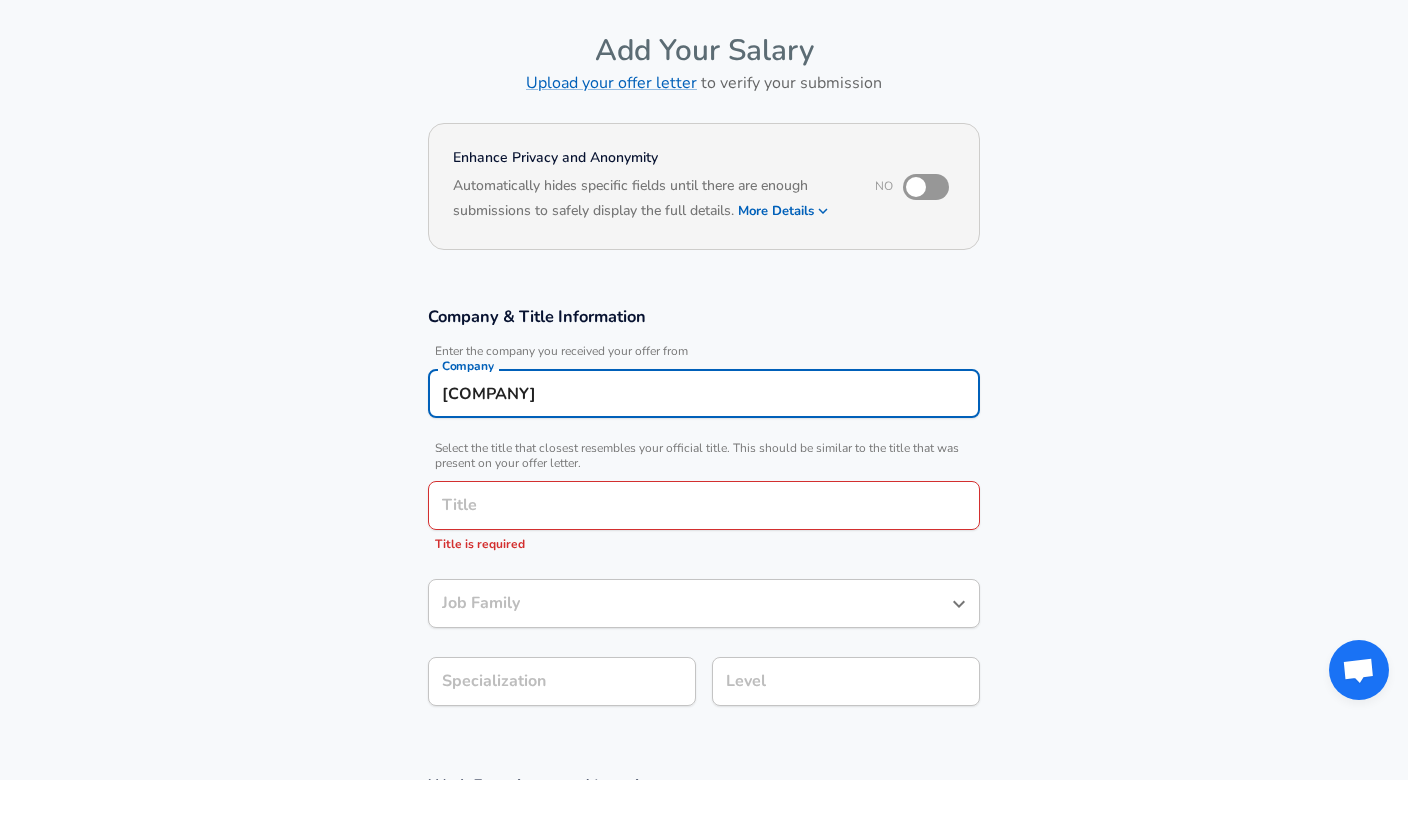 click on "Title" at bounding box center [704, 565] 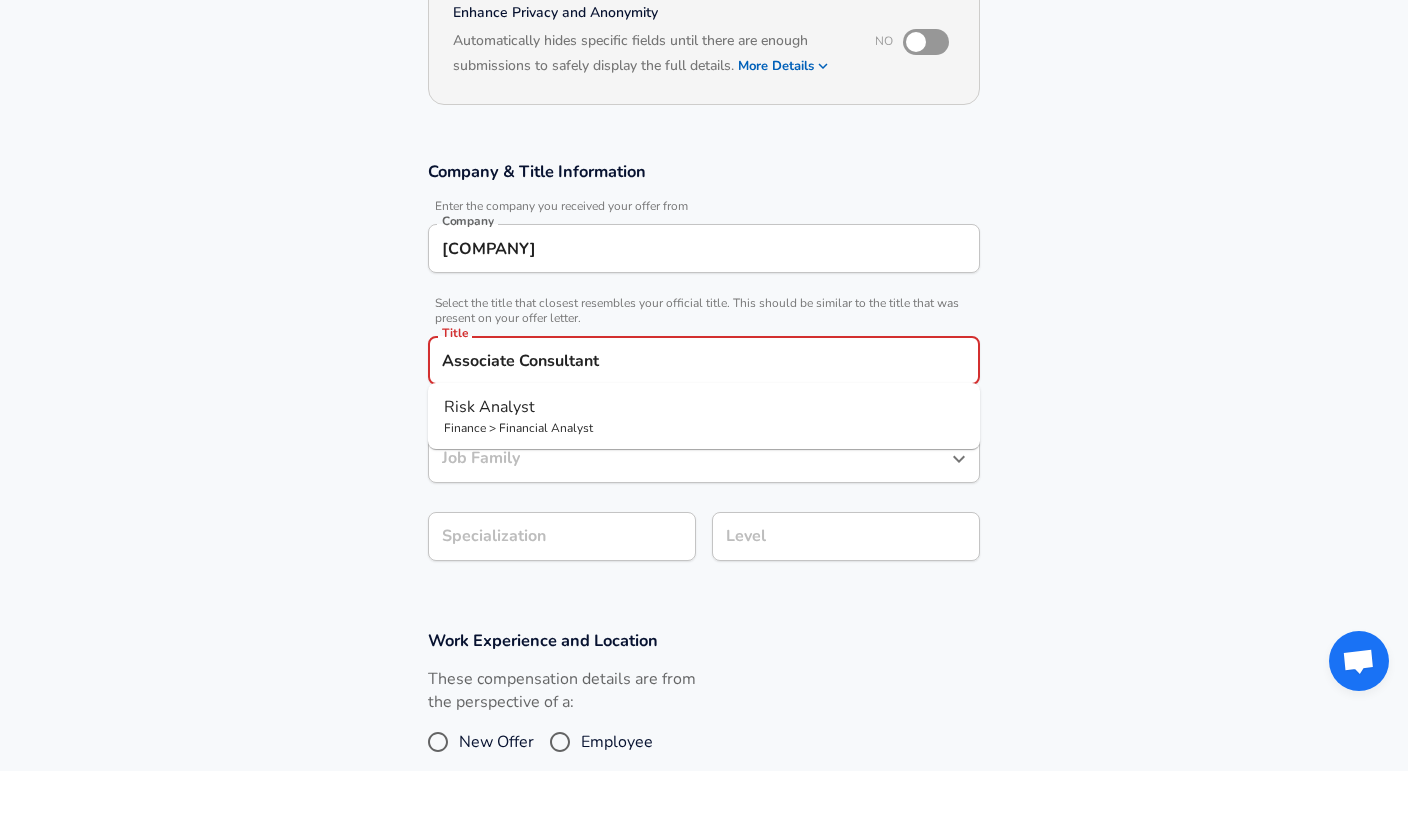 scroll, scrollTop: 154, scrollLeft: 0, axis: vertical 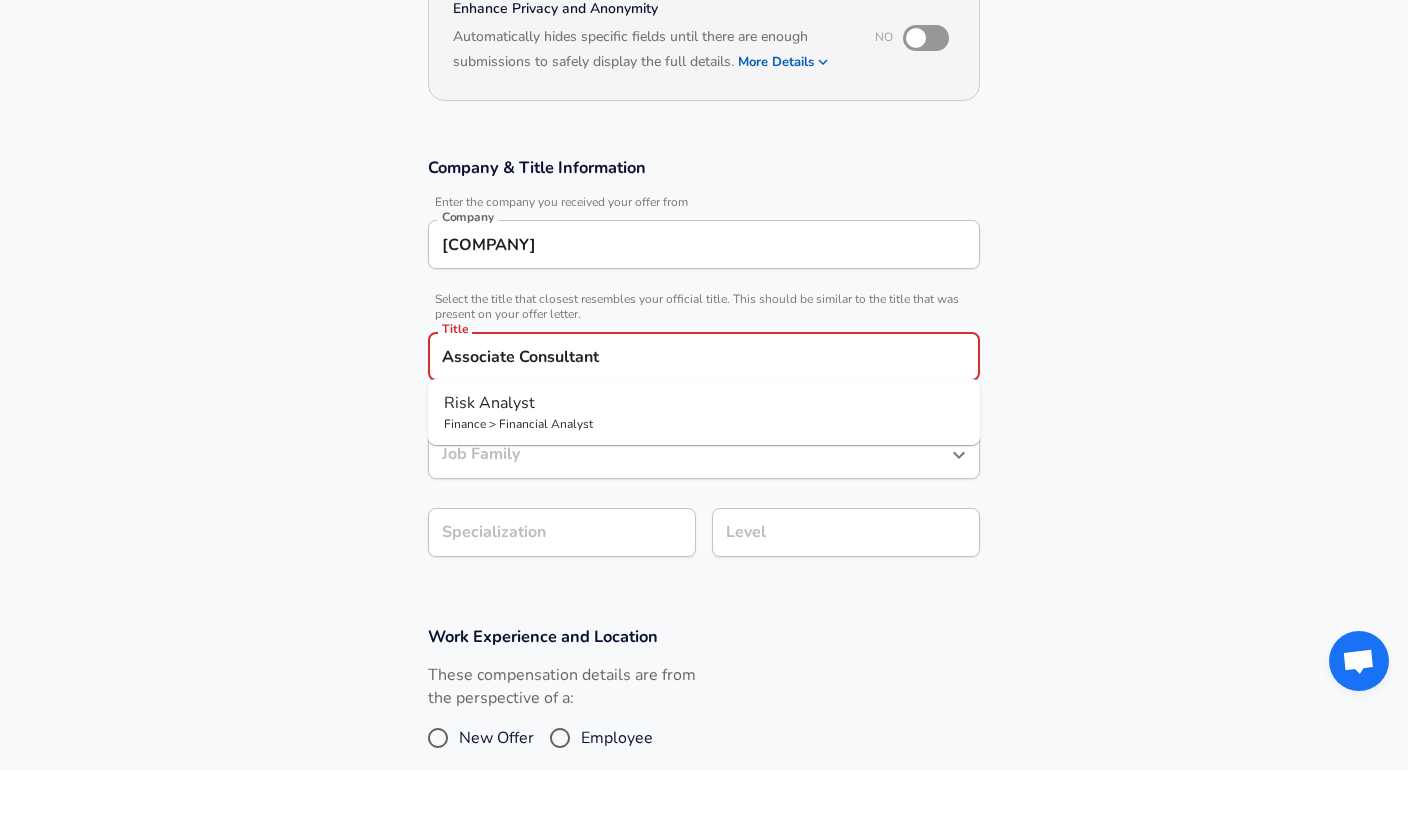 type on "Associate Consultant" 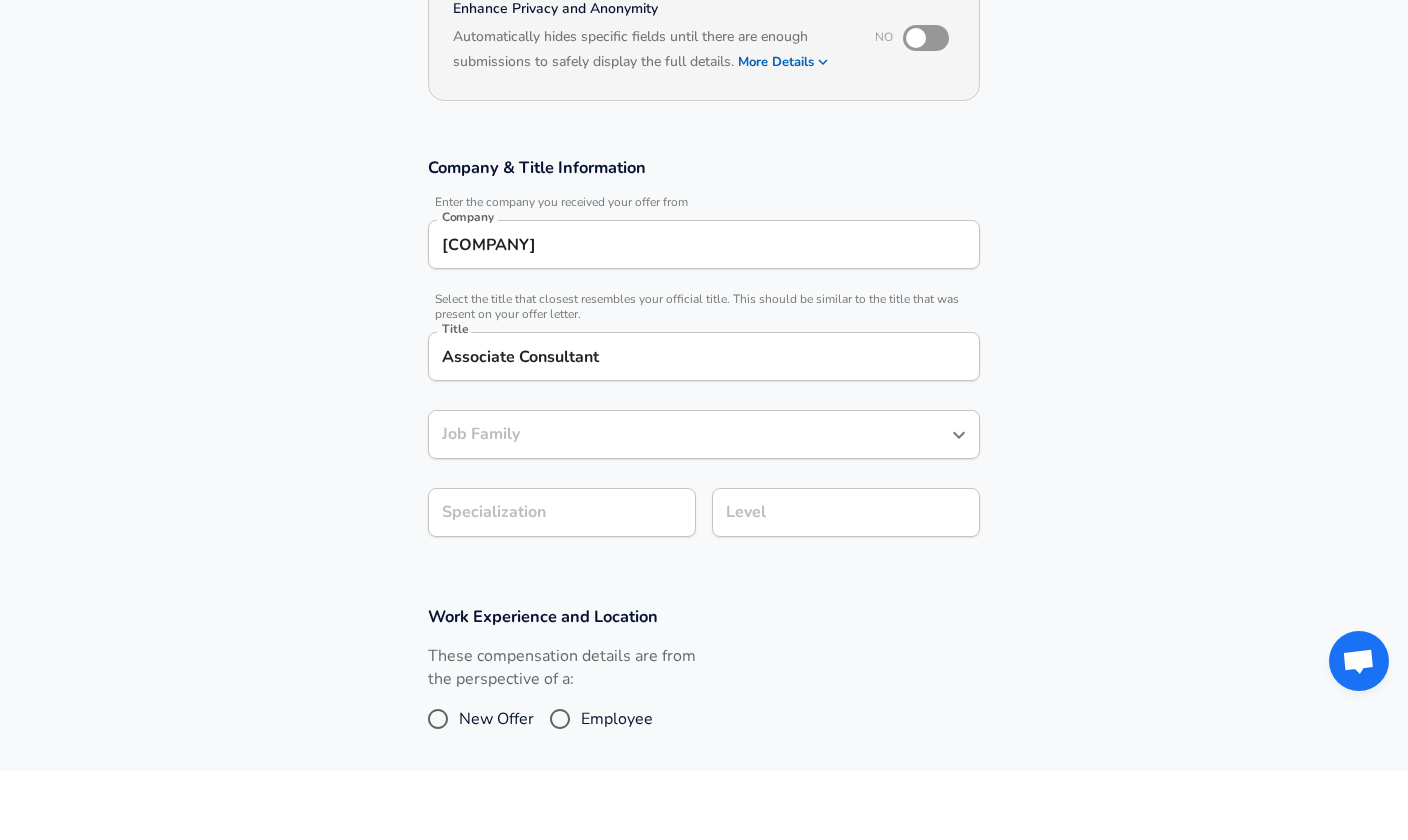 scroll, scrollTop: 223, scrollLeft: 0, axis: vertical 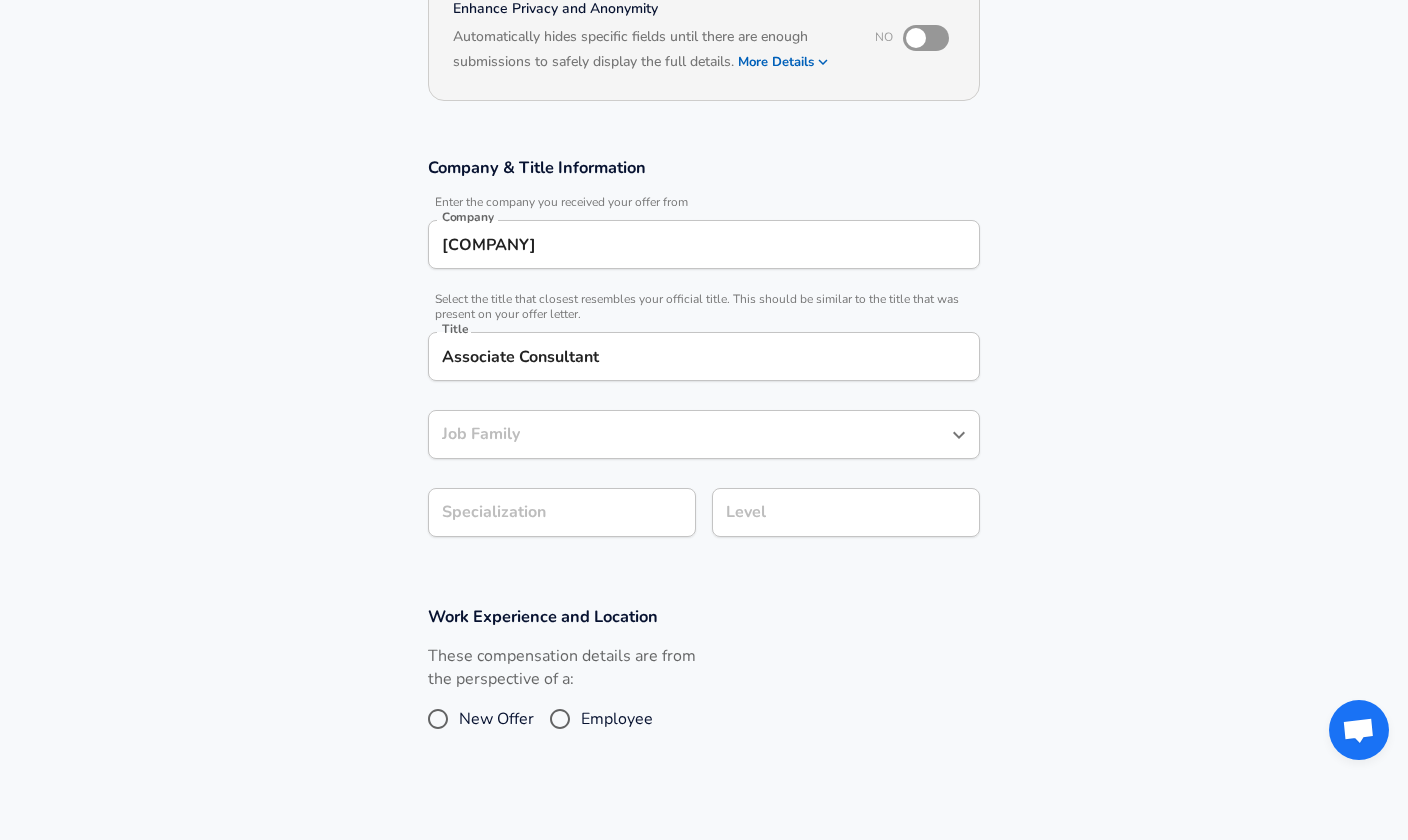 click on "[COMPANY]" at bounding box center [704, 244] 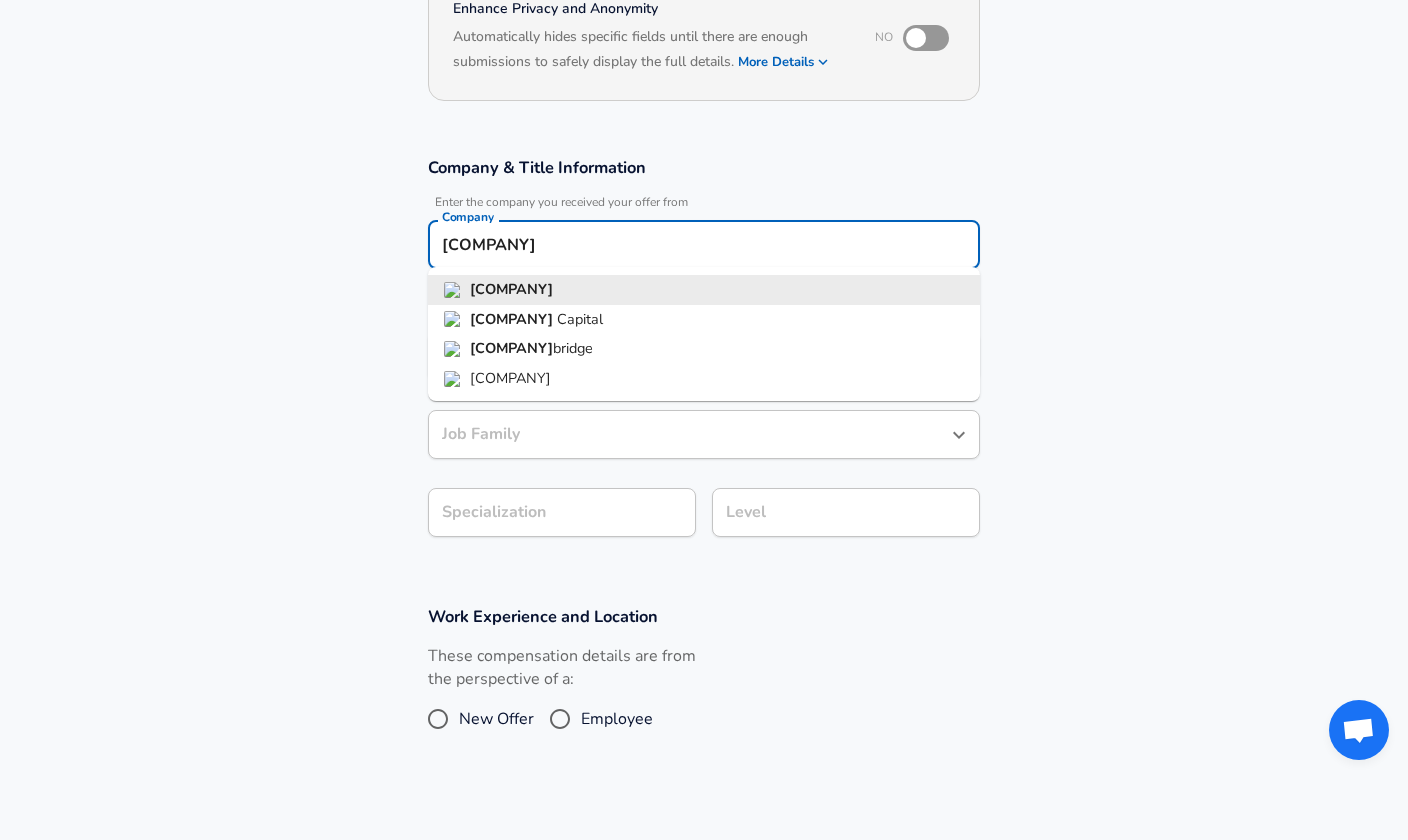 click on "[COMPANY]" at bounding box center [704, 290] 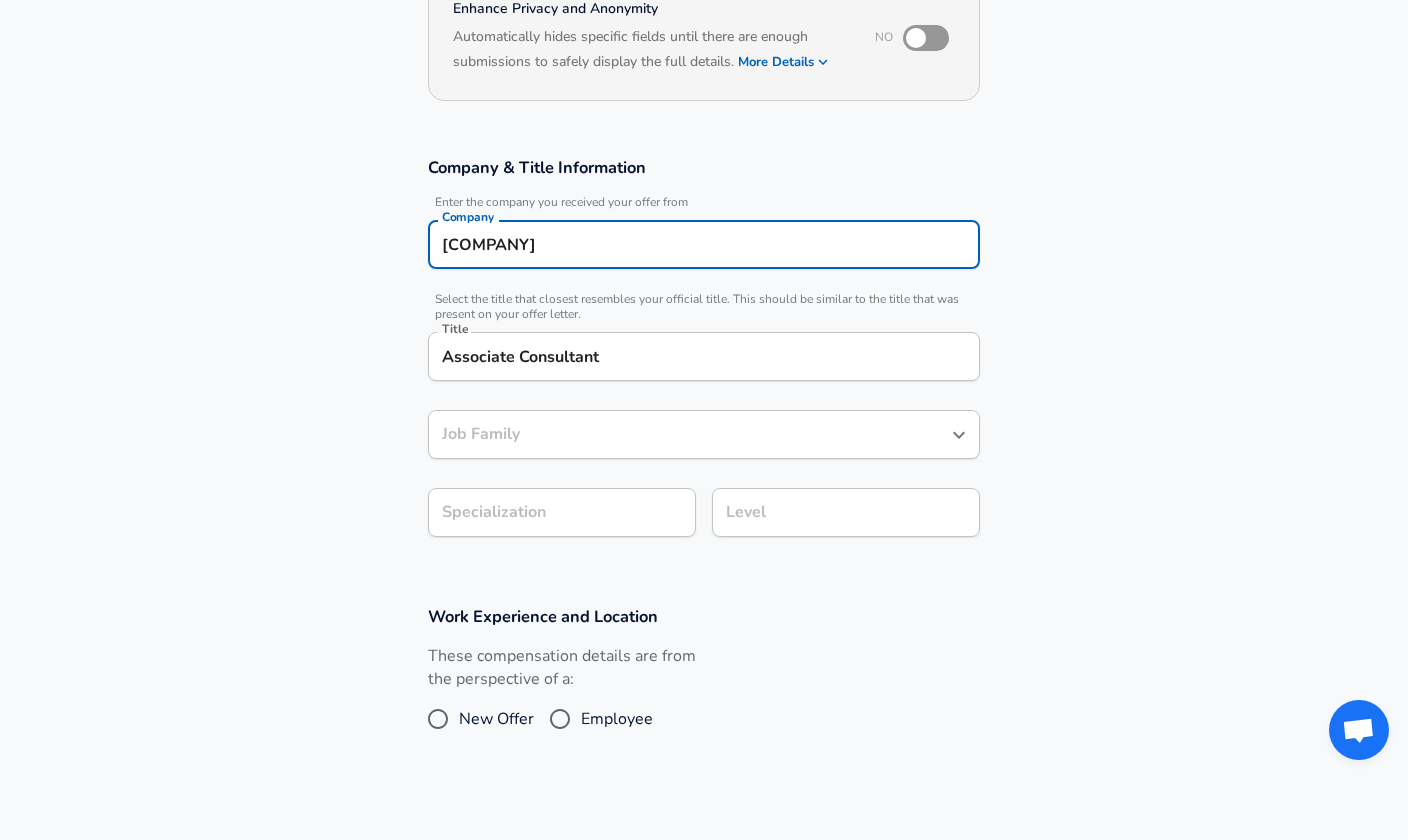 click on "[COMPANY]" at bounding box center [704, 244] 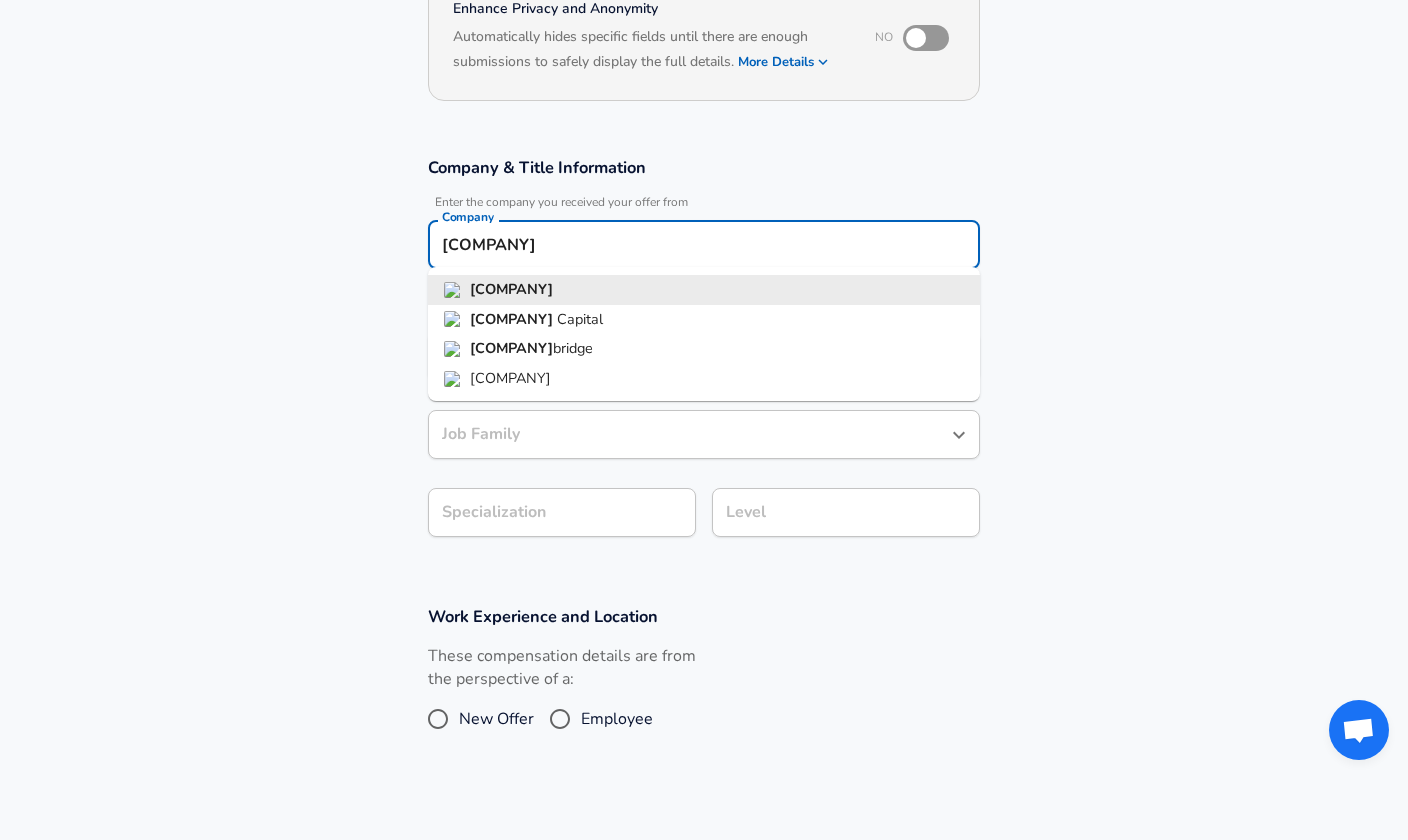 click on "[COMPANY]" at bounding box center [704, 290] 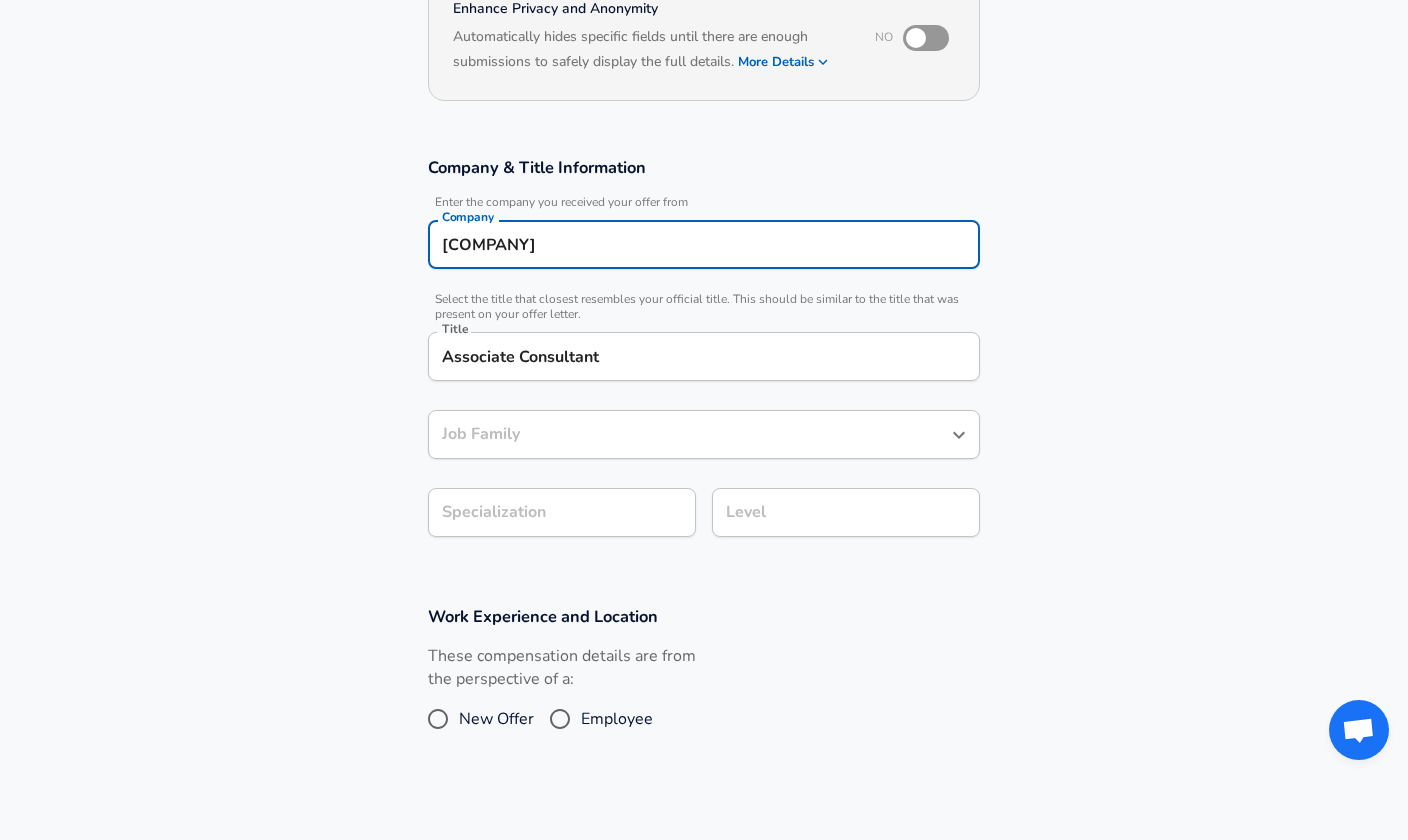 click on "Job Family Job Family" at bounding box center (704, 433) 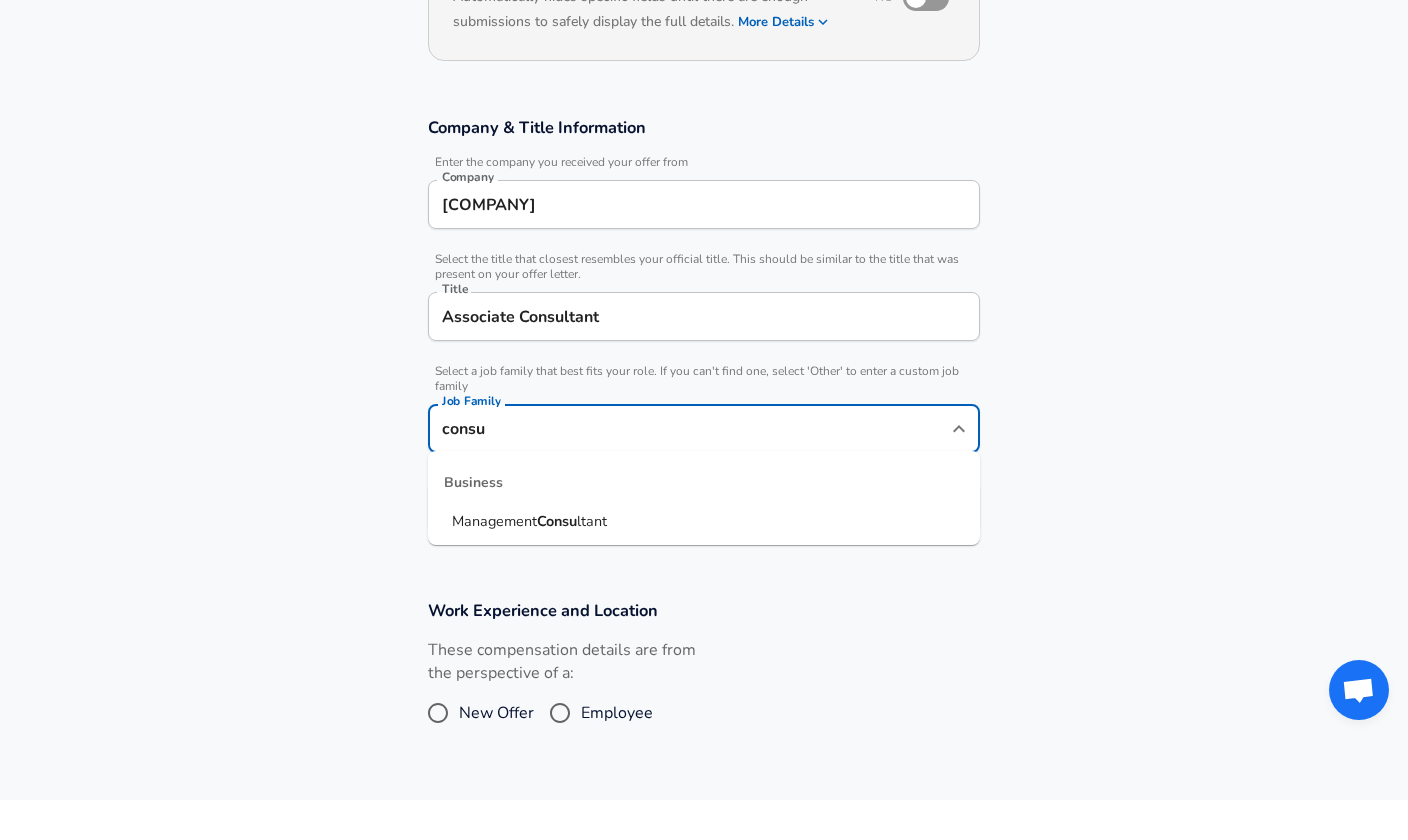 click on "Business" at bounding box center (704, 523) 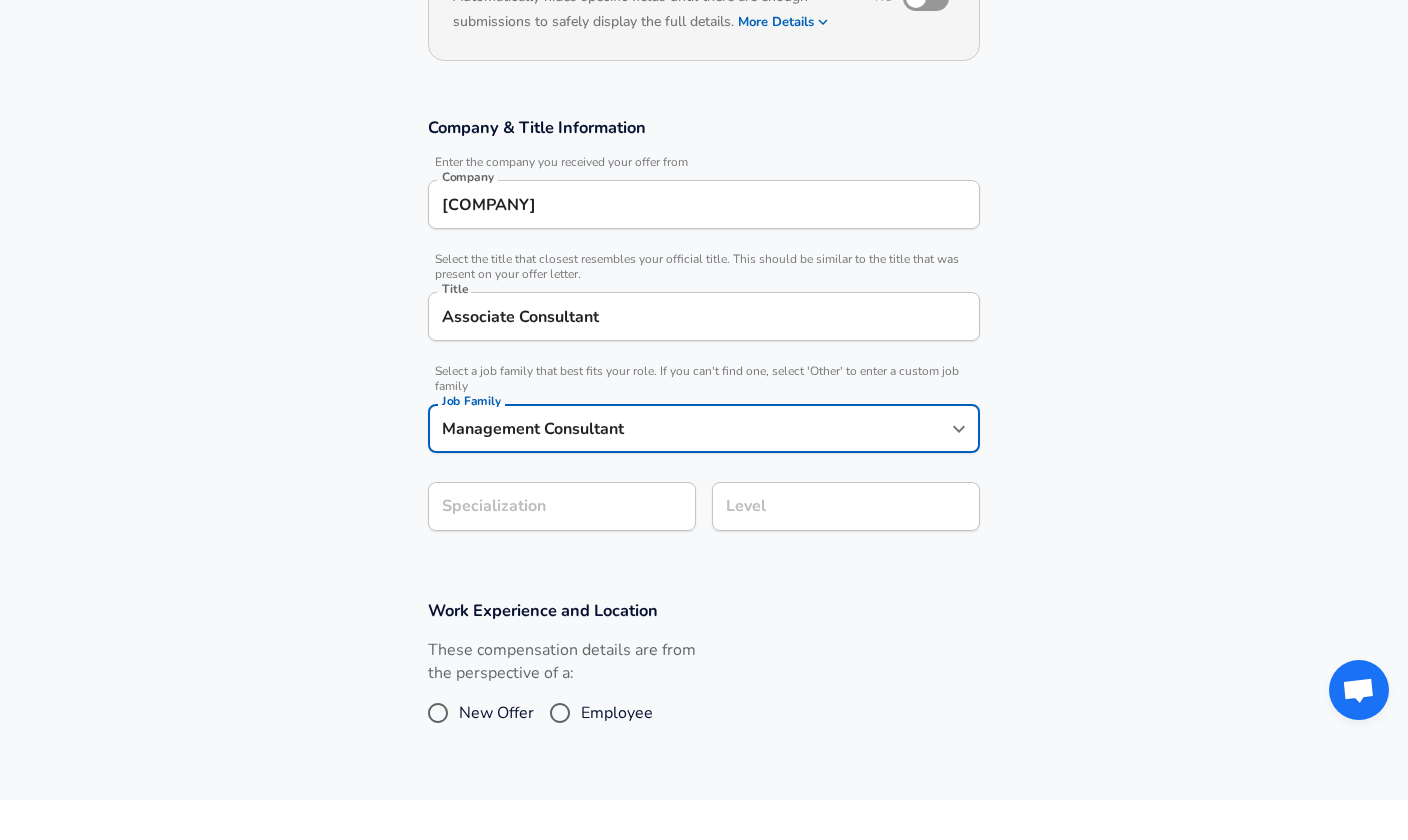 click on "Specialization" at bounding box center (562, 546) 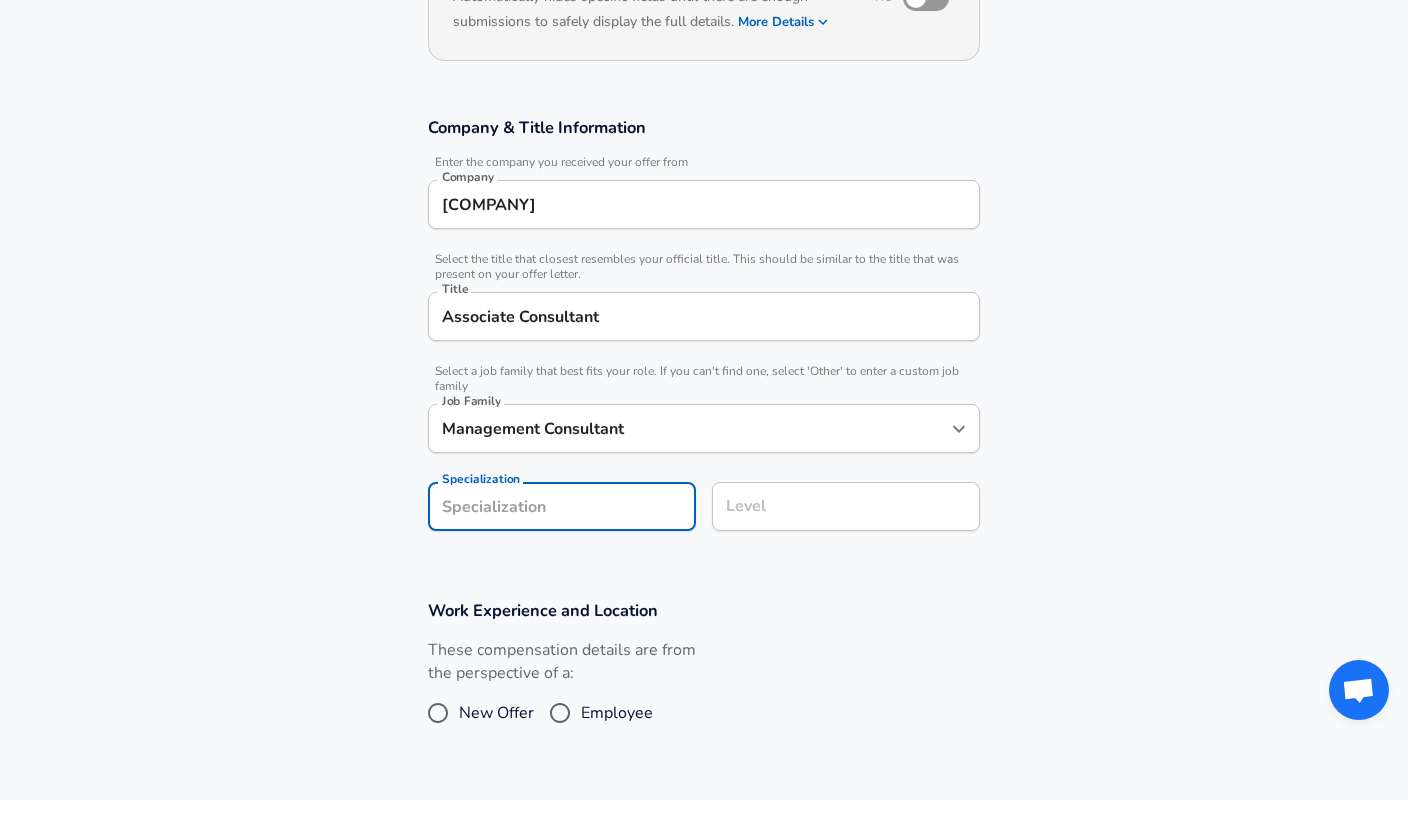 scroll, scrollTop: 254, scrollLeft: 0, axis: vertical 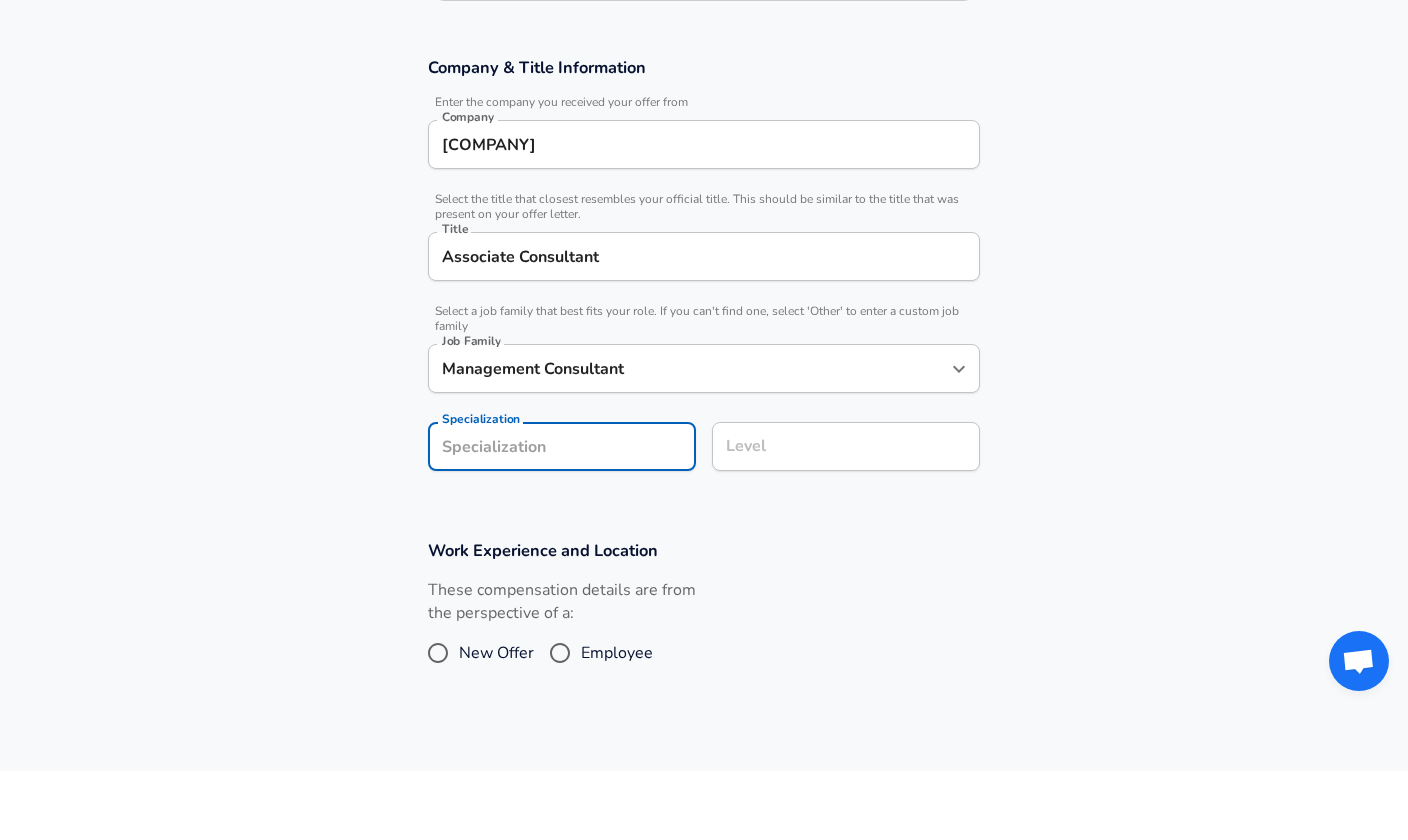click on "Work Experience and Location These compensation details are from the perspective of a: New Offer Employee" at bounding box center (704, 685) 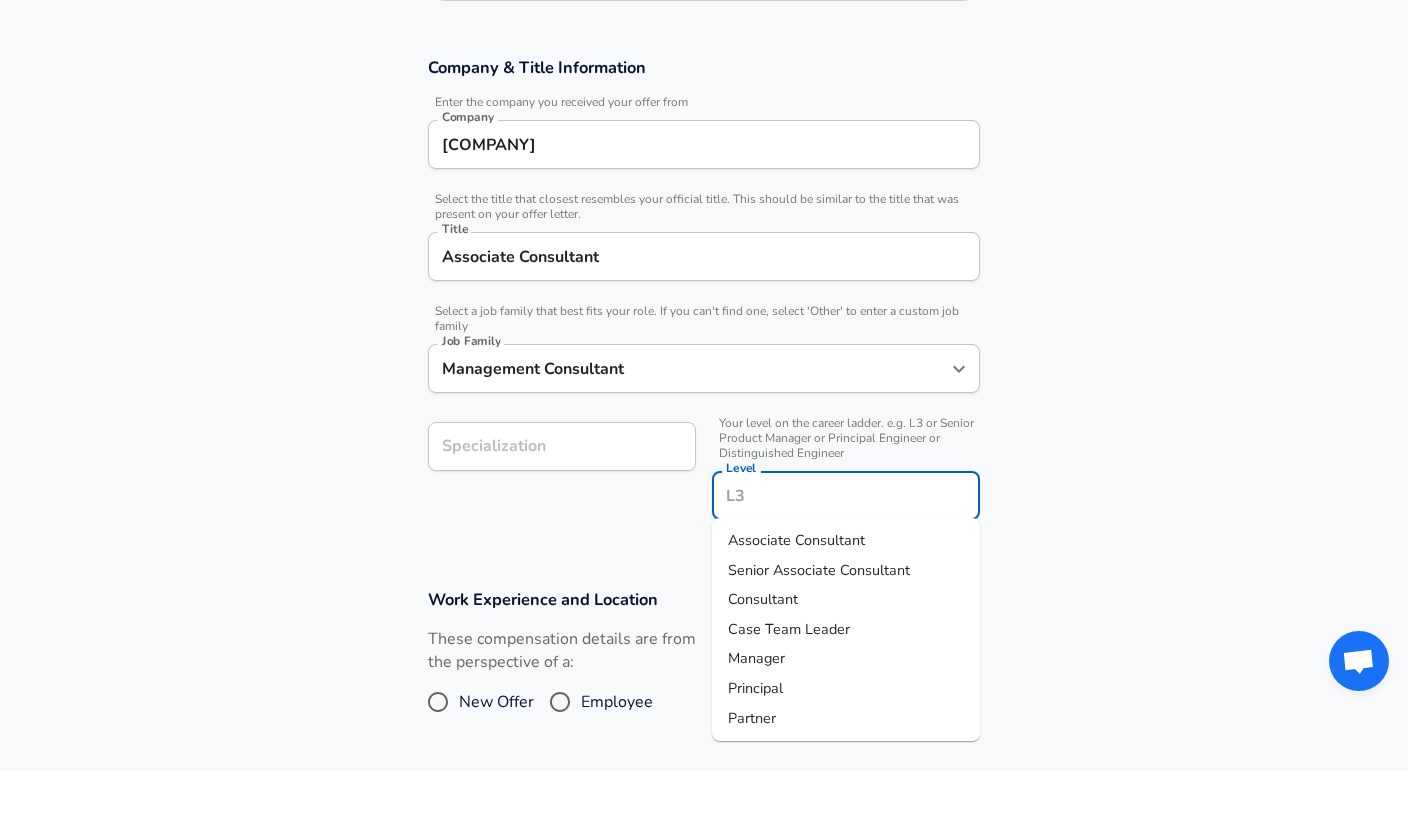 scroll, scrollTop: 294, scrollLeft: 0, axis: vertical 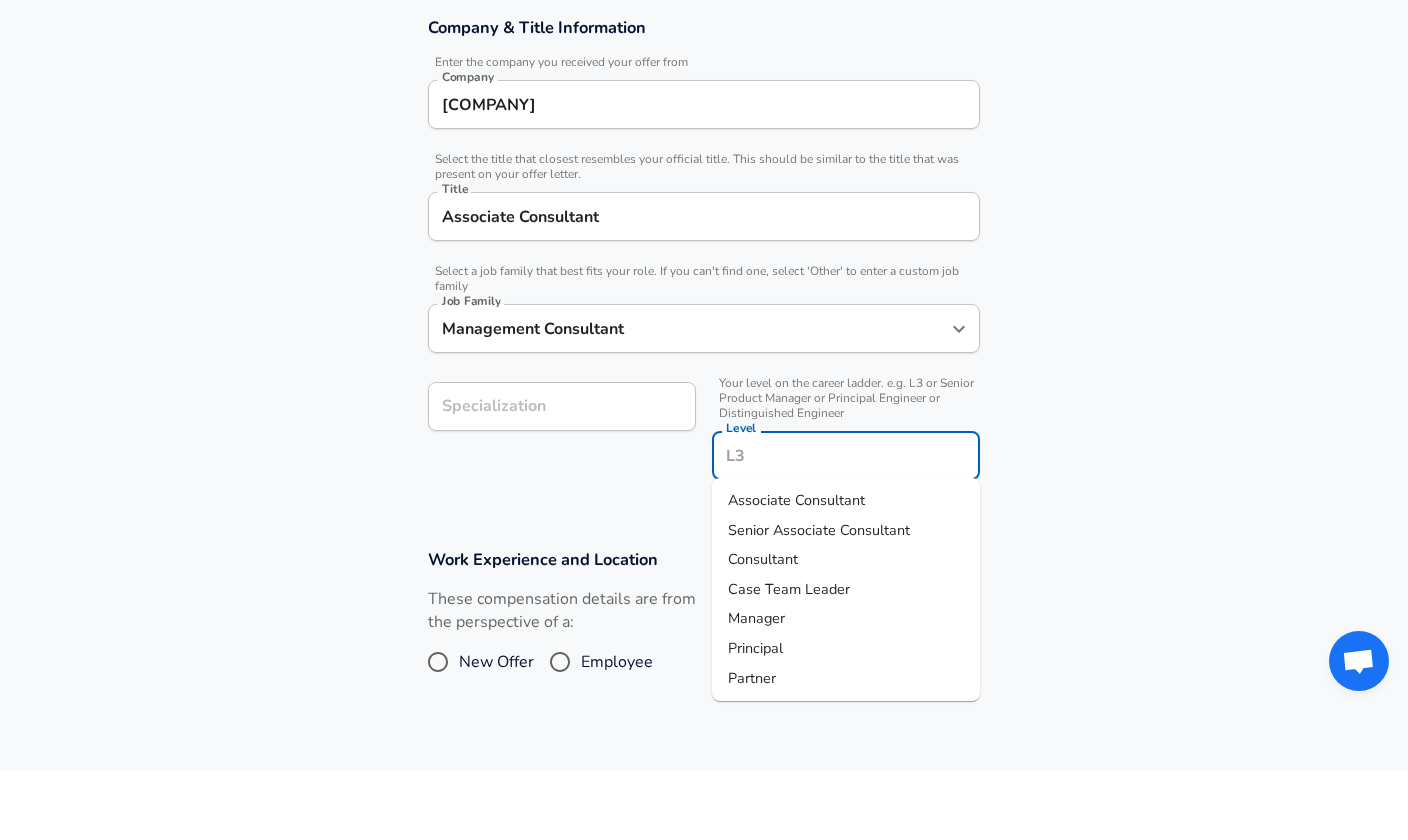 click on "Associate Consultant" at bounding box center [846, 570] 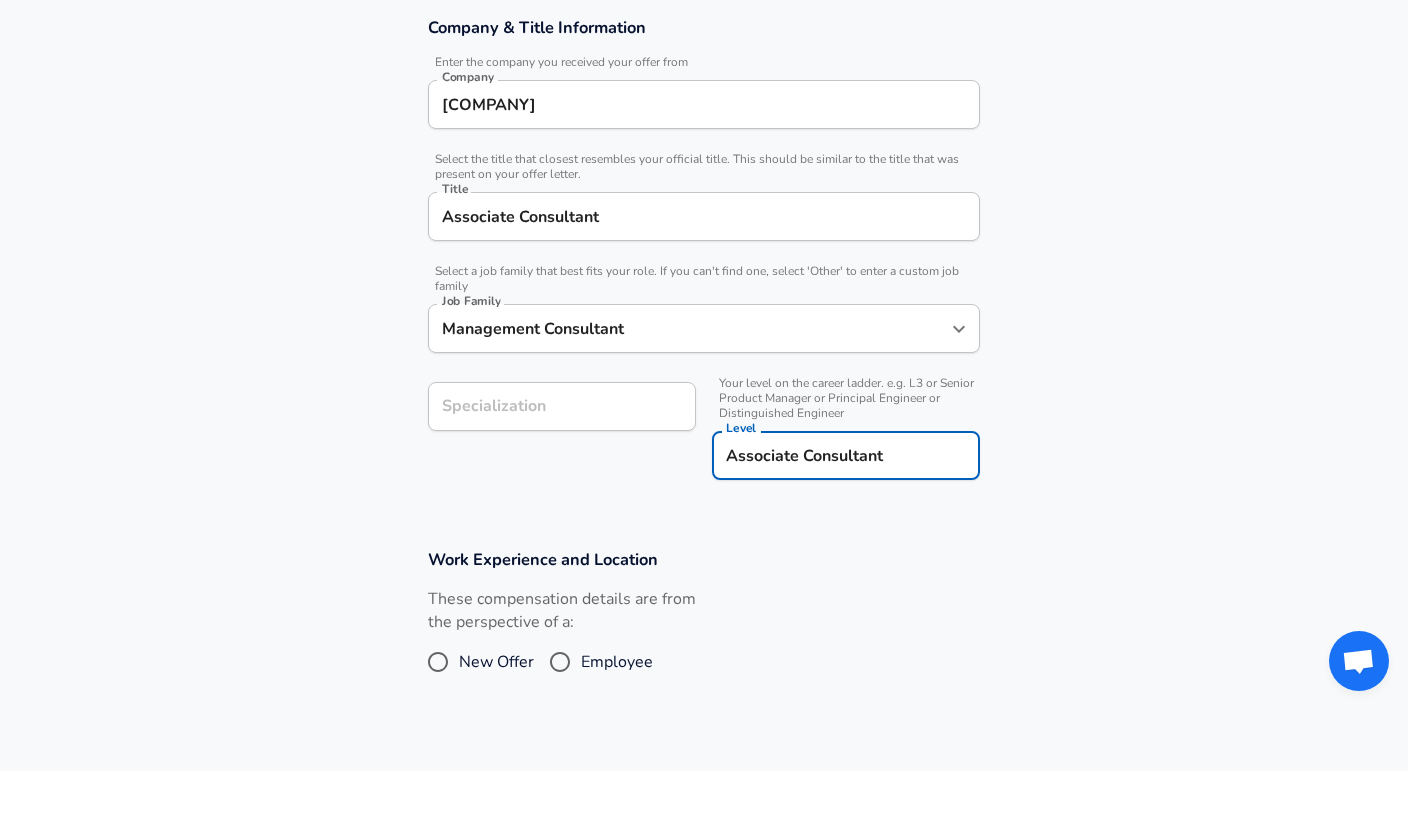 click on "Work Experience and Location These compensation details are from the perspective of a: New Offer Employee" at bounding box center [704, 690] 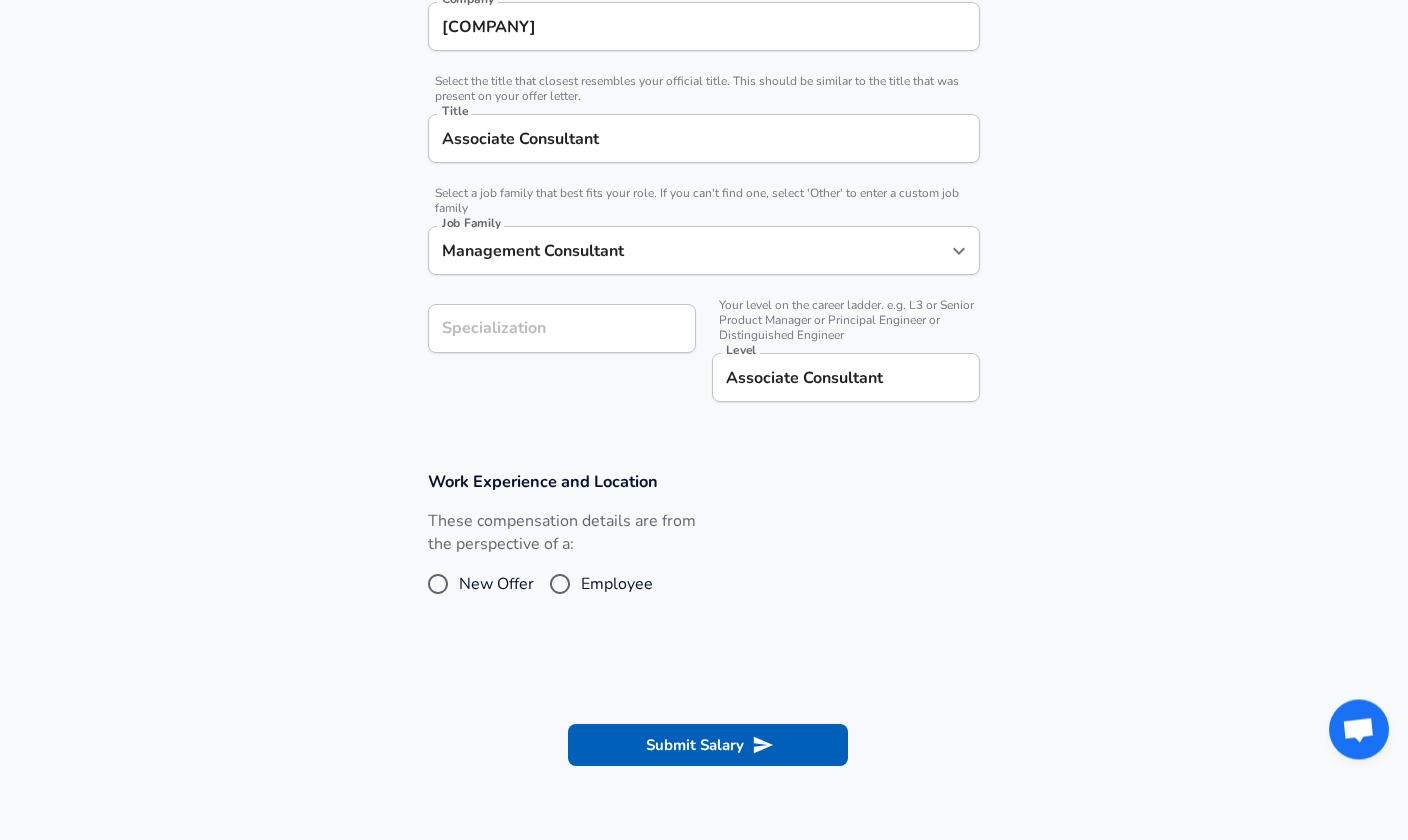 scroll, scrollTop: 444, scrollLeft: 0, axis: vertical 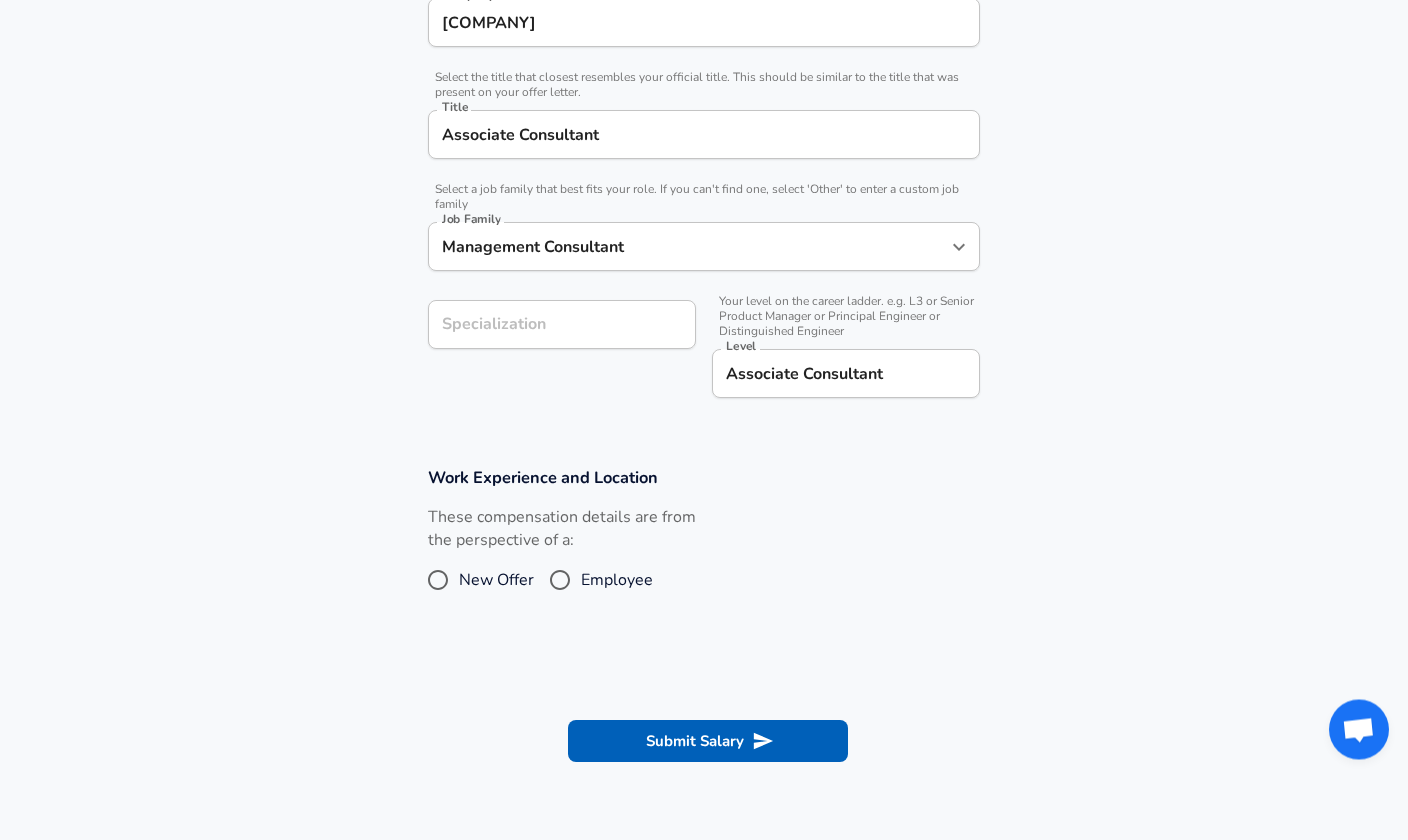 click on "New Offer" at bounding box center [496, 581] 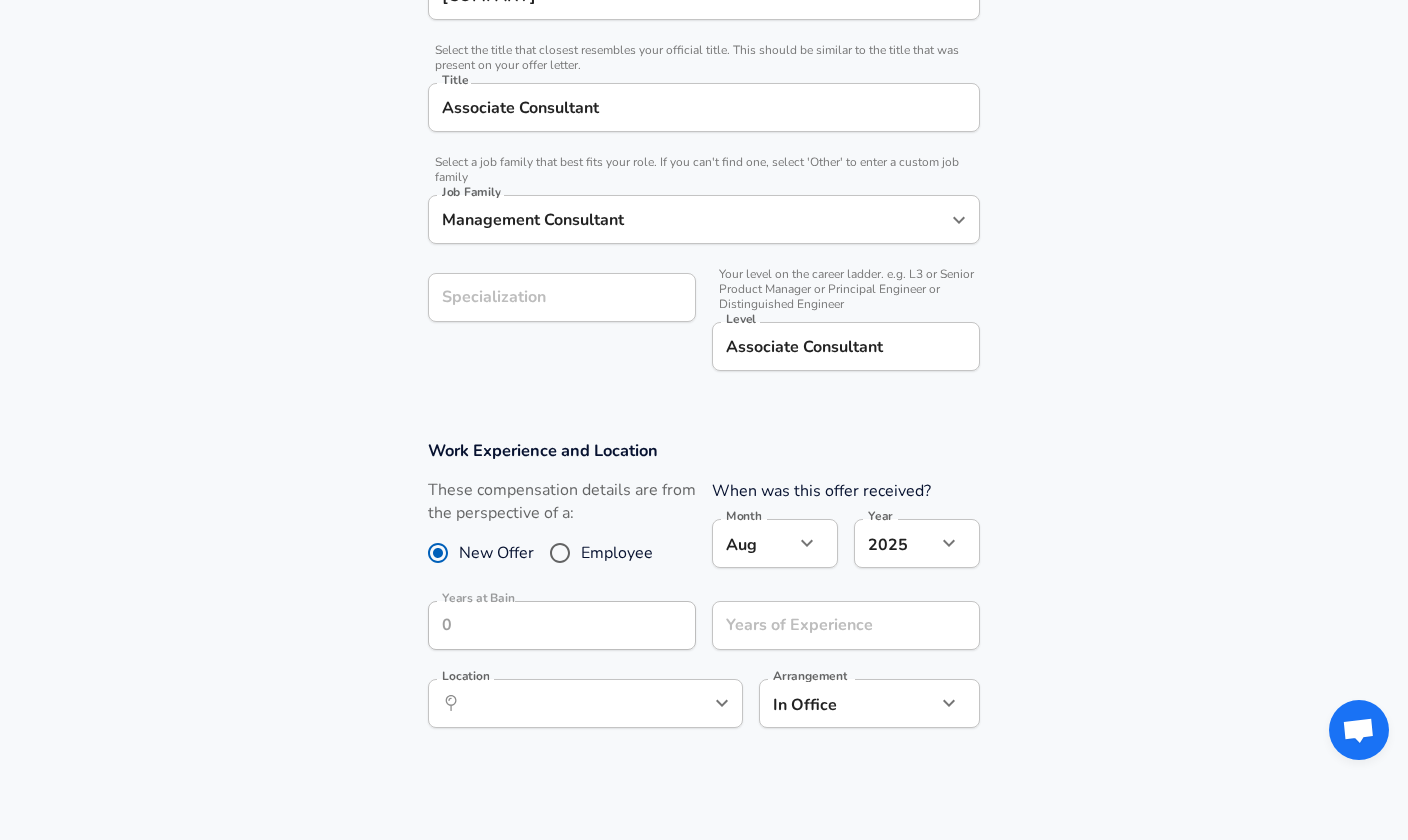 scroll, scrollTop: 507, scrollLeft: 0, axis: vertical 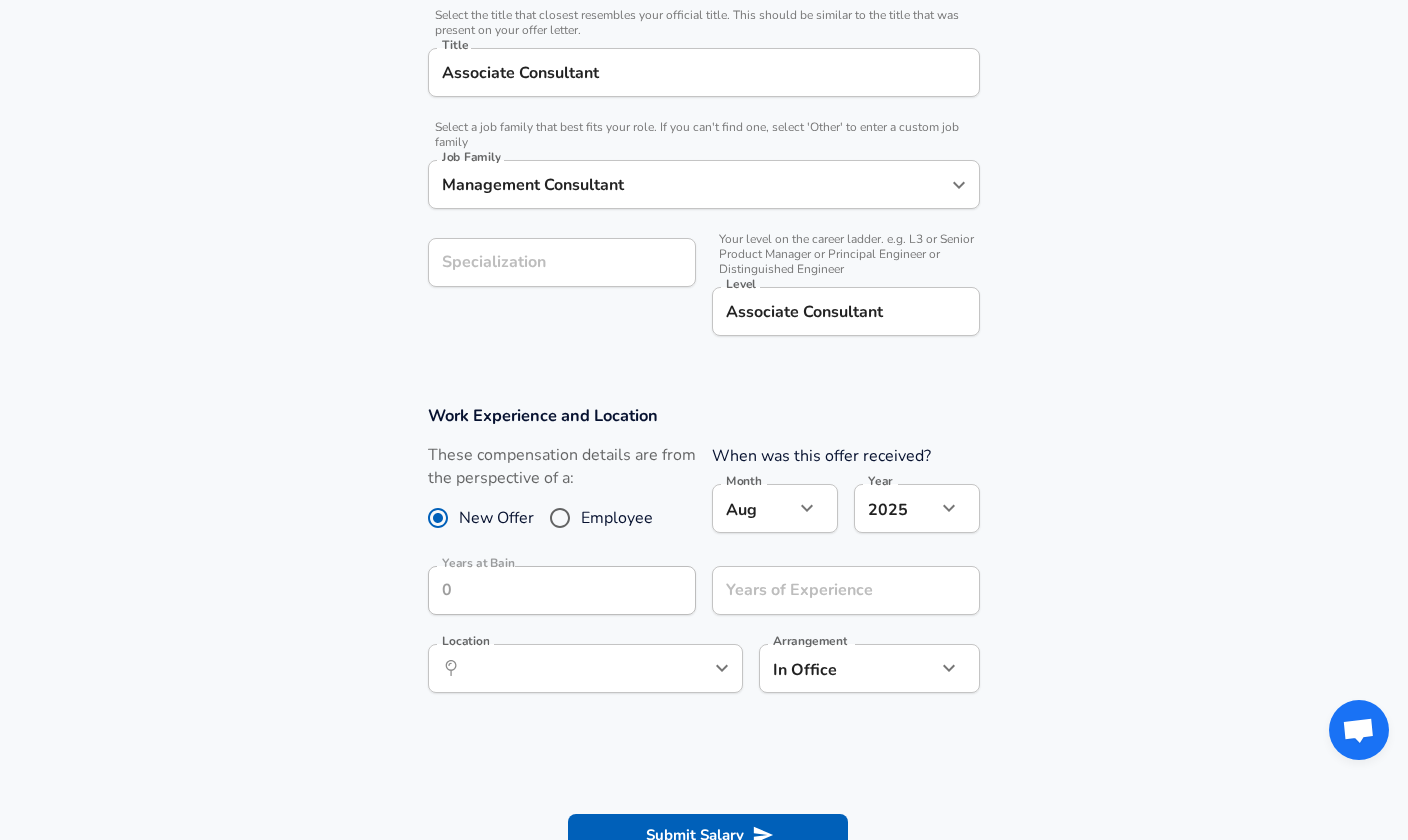 click on "Employee" at bounding box center [617, 518] 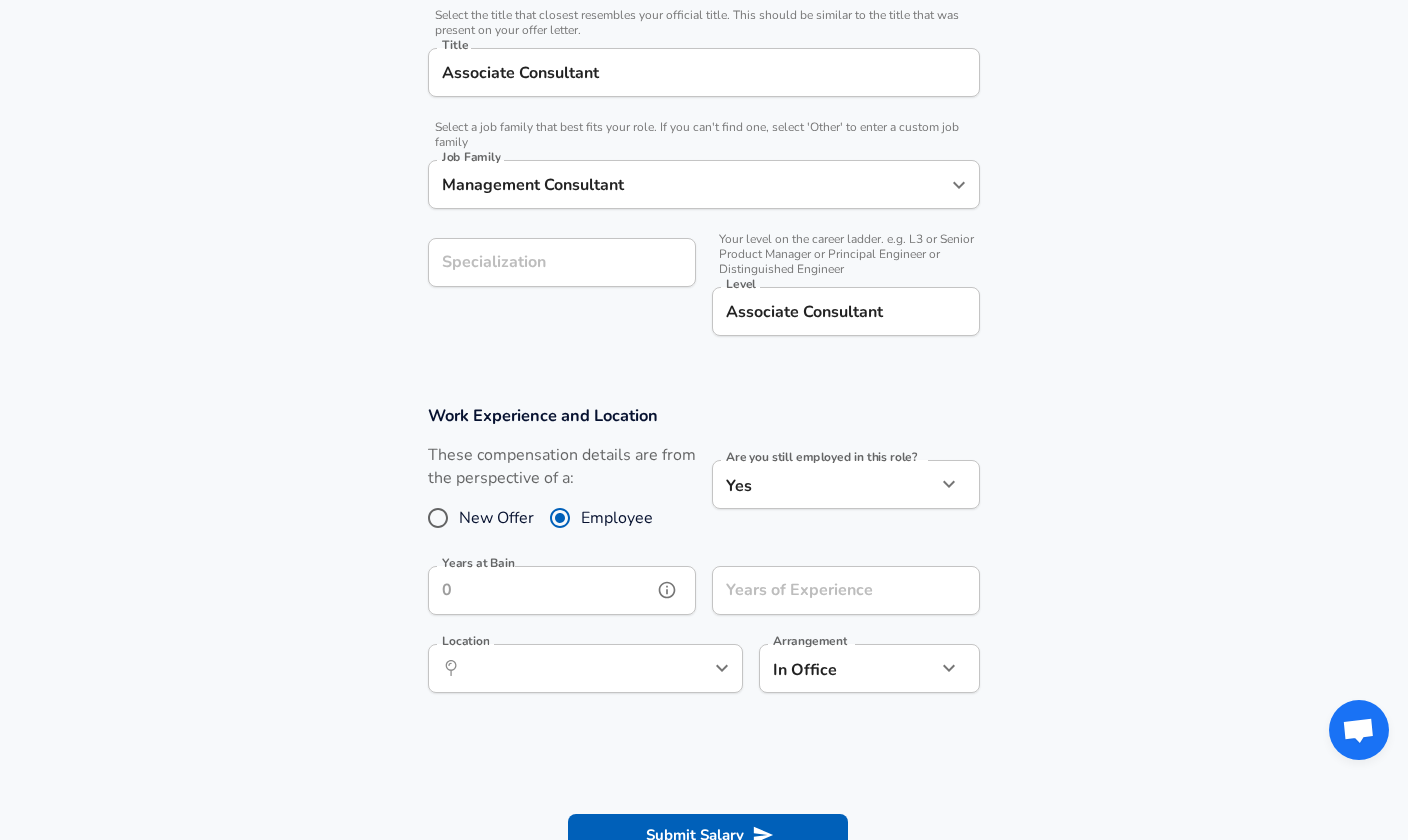 click on "Years at Bain" at bounding box center (540, 590) 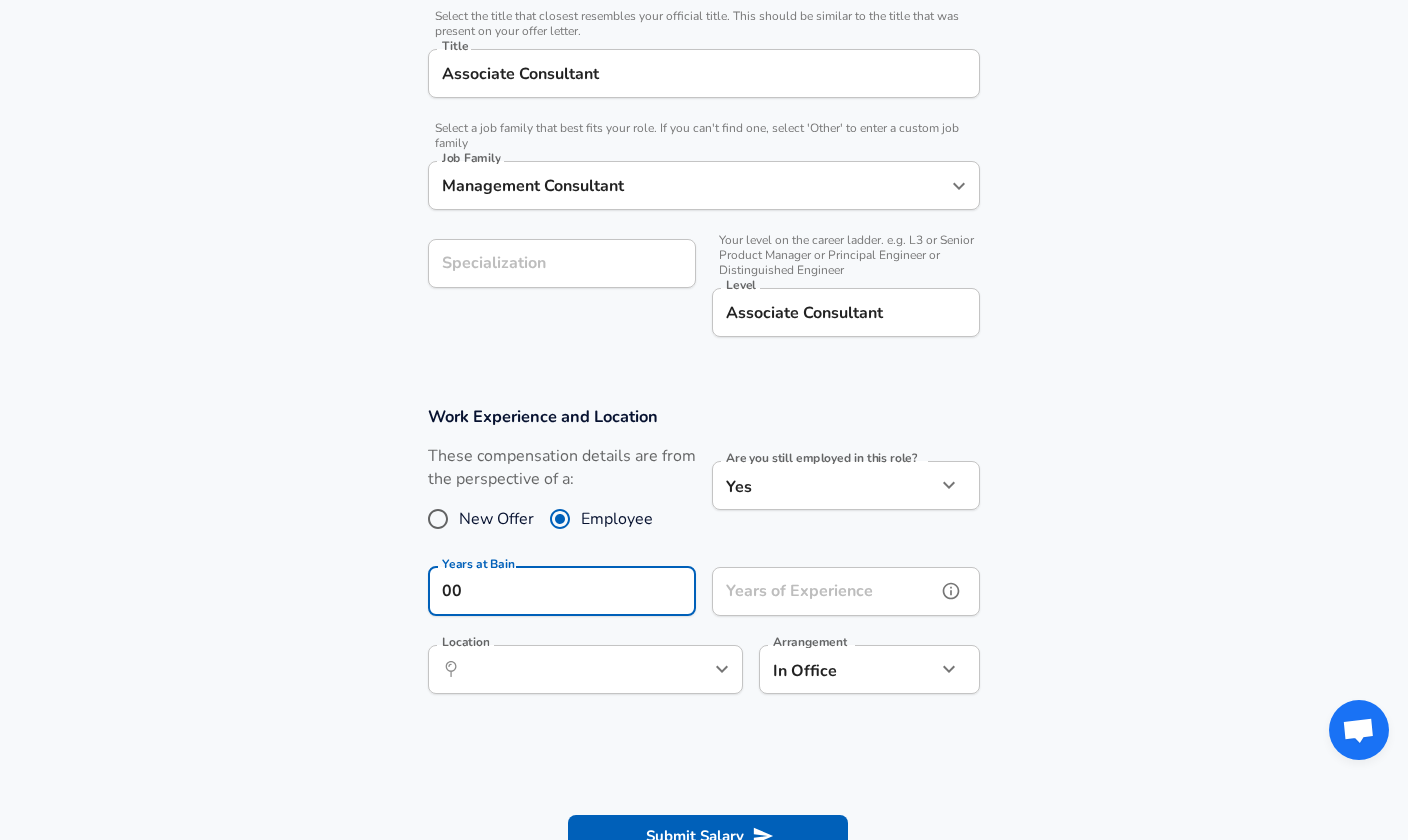 click on "Years of Experience" at bounding box center [824, 591] 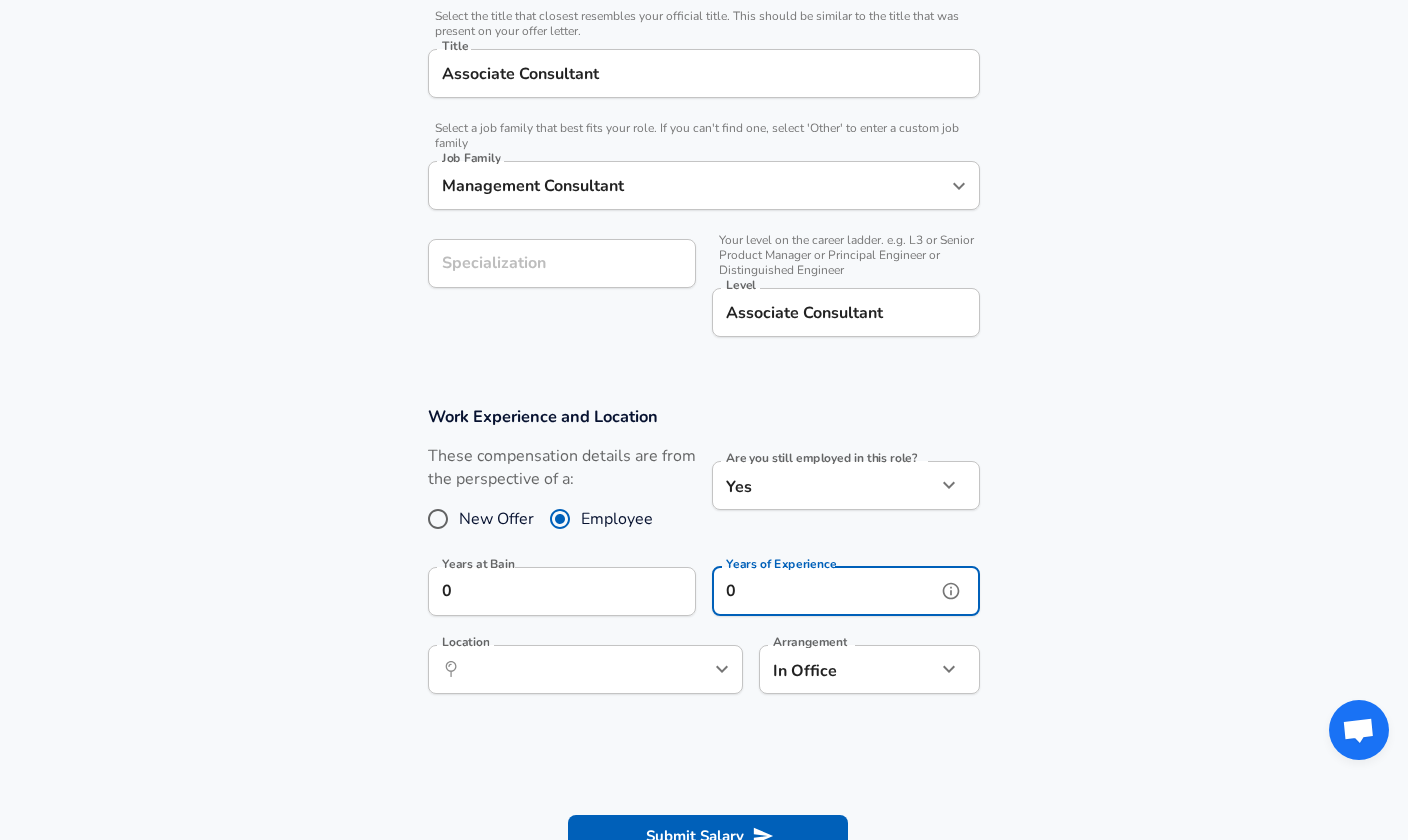 type on "0" 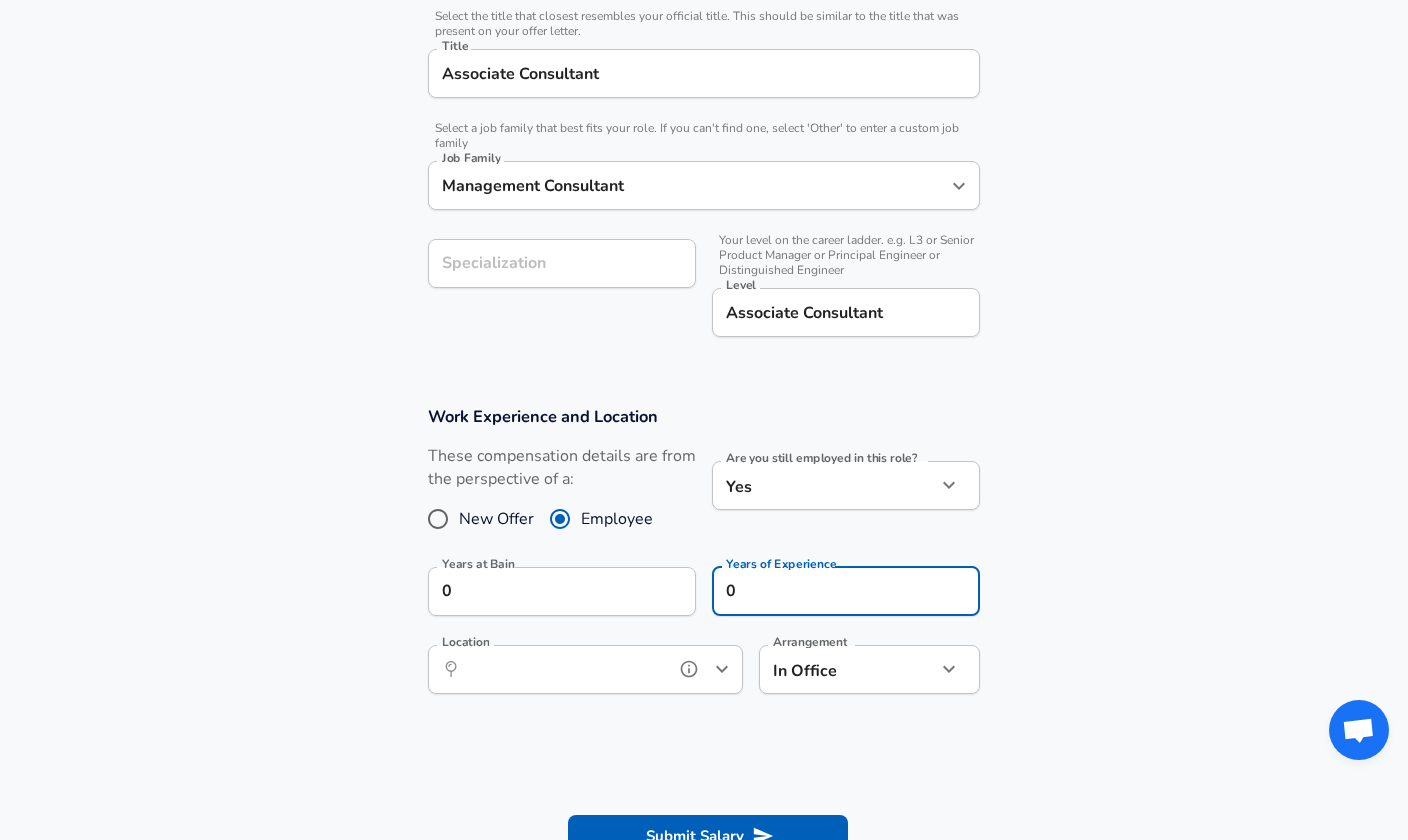 click on "Location" at bounding box center (563, 669) 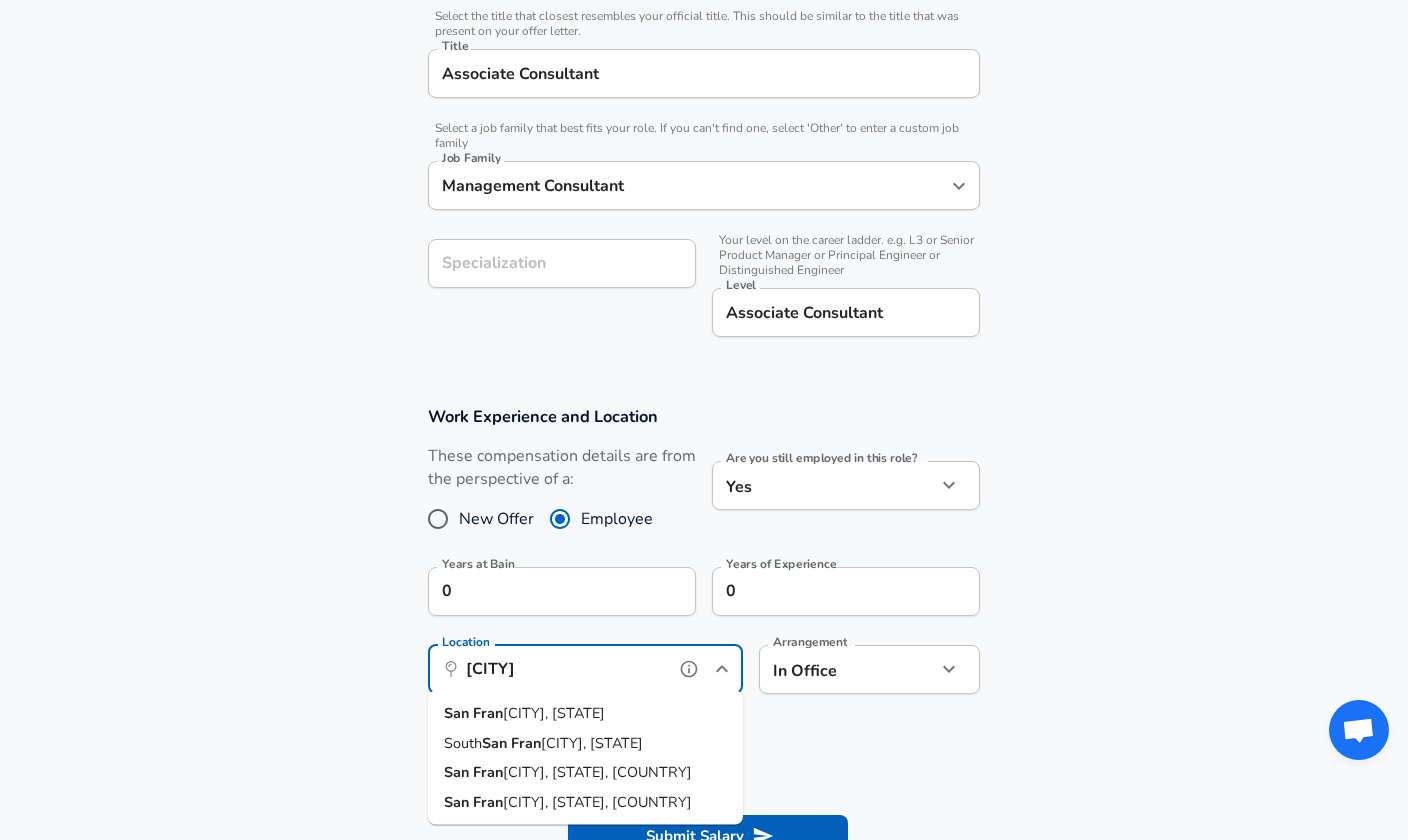 click on "[CITY], [STATE]" at bounding box center [585, 714] 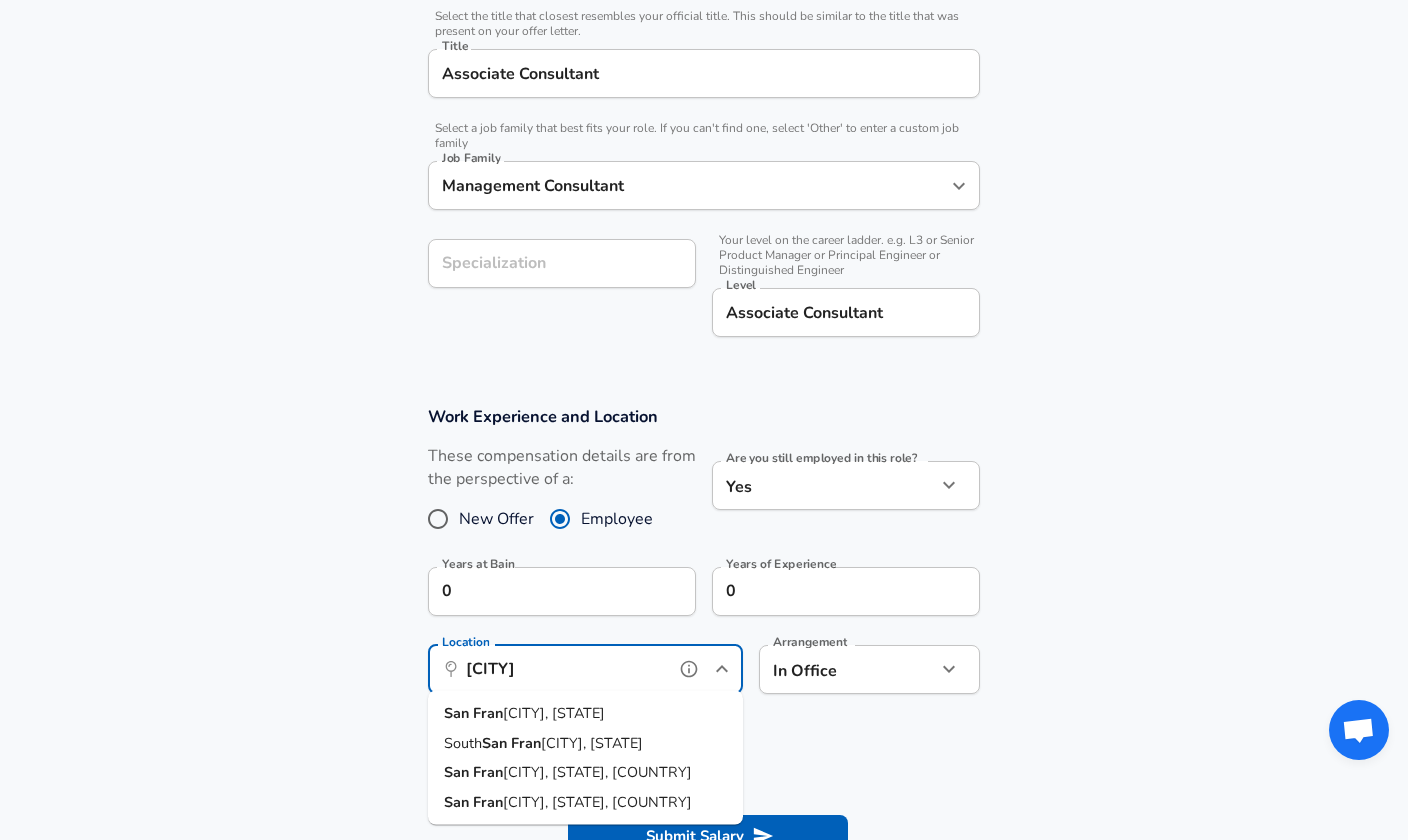 type on "San Francisco, CA" 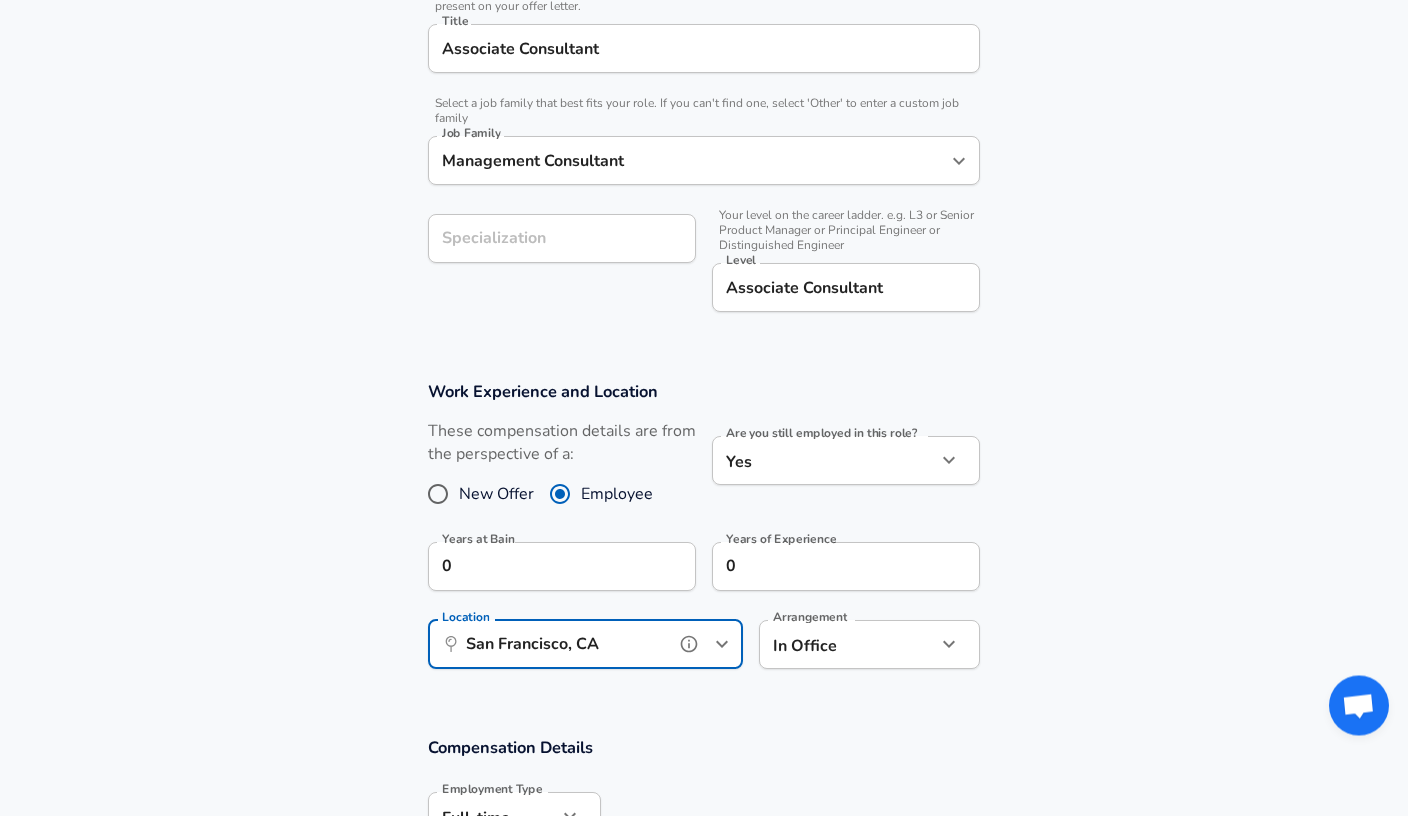 scroll, scrollTop: 509, scrollLeft: 0, axis: vertical 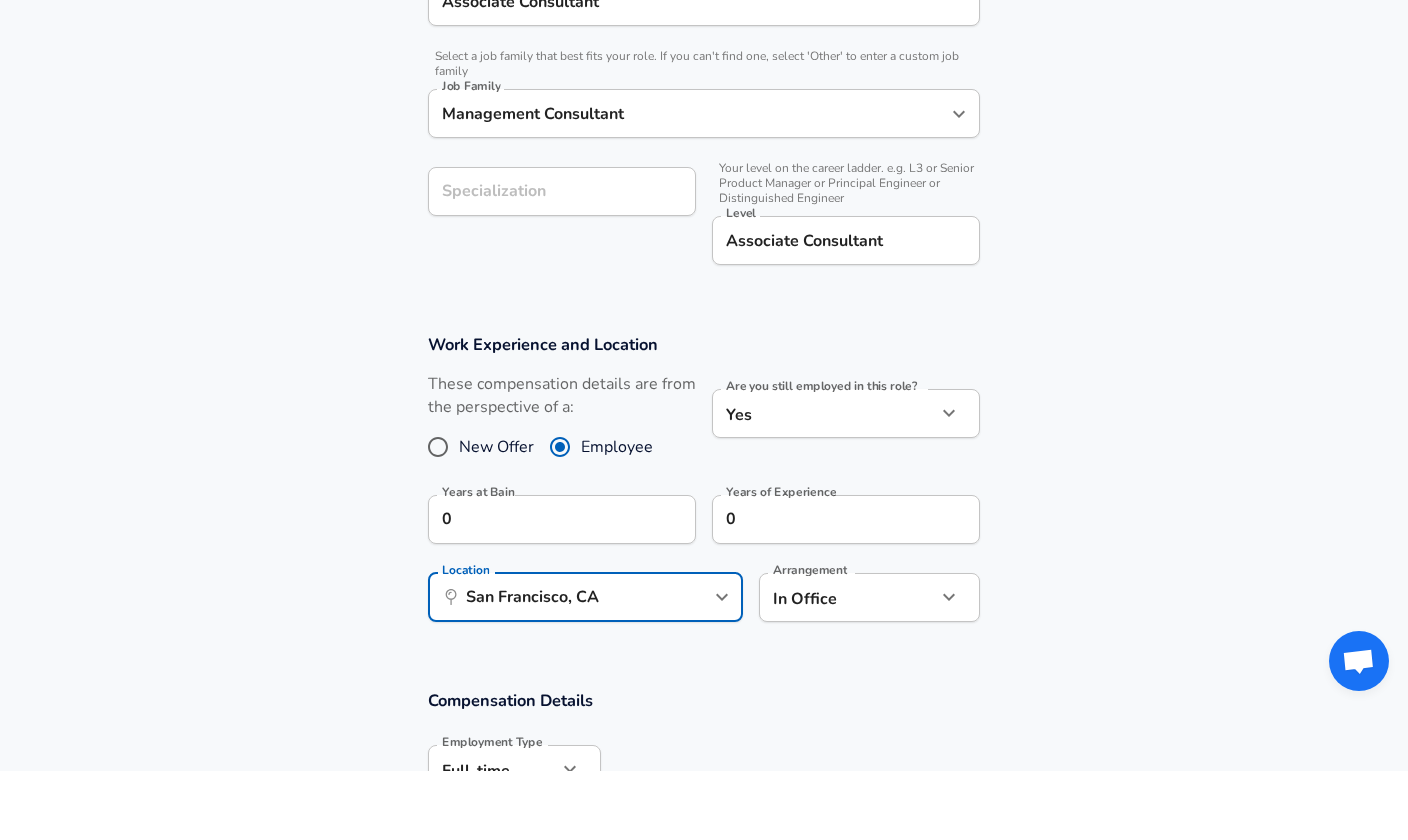 click on "Restart Add Your Salary Upload your offer letter to verify your submission Enhance Privacy and Anonymity No Automatically hides specific fields until there are enough submissions to safely display the full details. More Details Based on your submission and the data points that we have already collected, we will automatically hide and anonymize specific fields if there aren't enough data points to remain sufficiently anonymous. Company & Title Information Enter the company you received your offer from Company Bain Company Select the title that closest resembles your official title. This should be similar to the title that was present on your offer letter. Title Associate Consultant Title Select a job family that best fits your role. If you can't find one, select 'Other' to enter a custom job family Job Family Management Consultant Job Family Specialization Specialization Your level on the career ladder. e.g. L3 or Senior Product Manager or Principal Engineer or Distinguished Engineer Level Level 0" at bounding box center [704, -89] 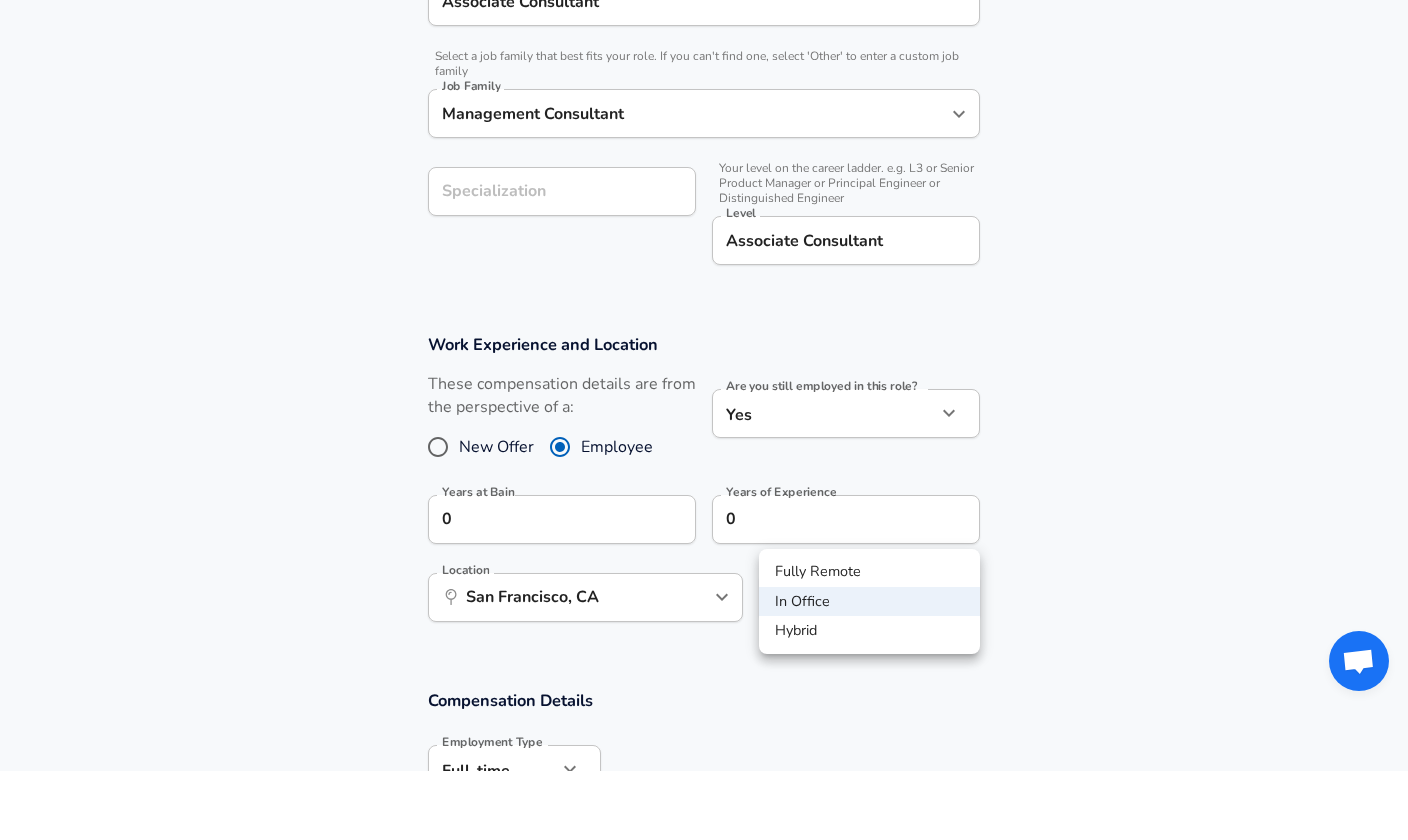 scroll, scrollTop: 579, scrollLeft: 0, axis: vertical 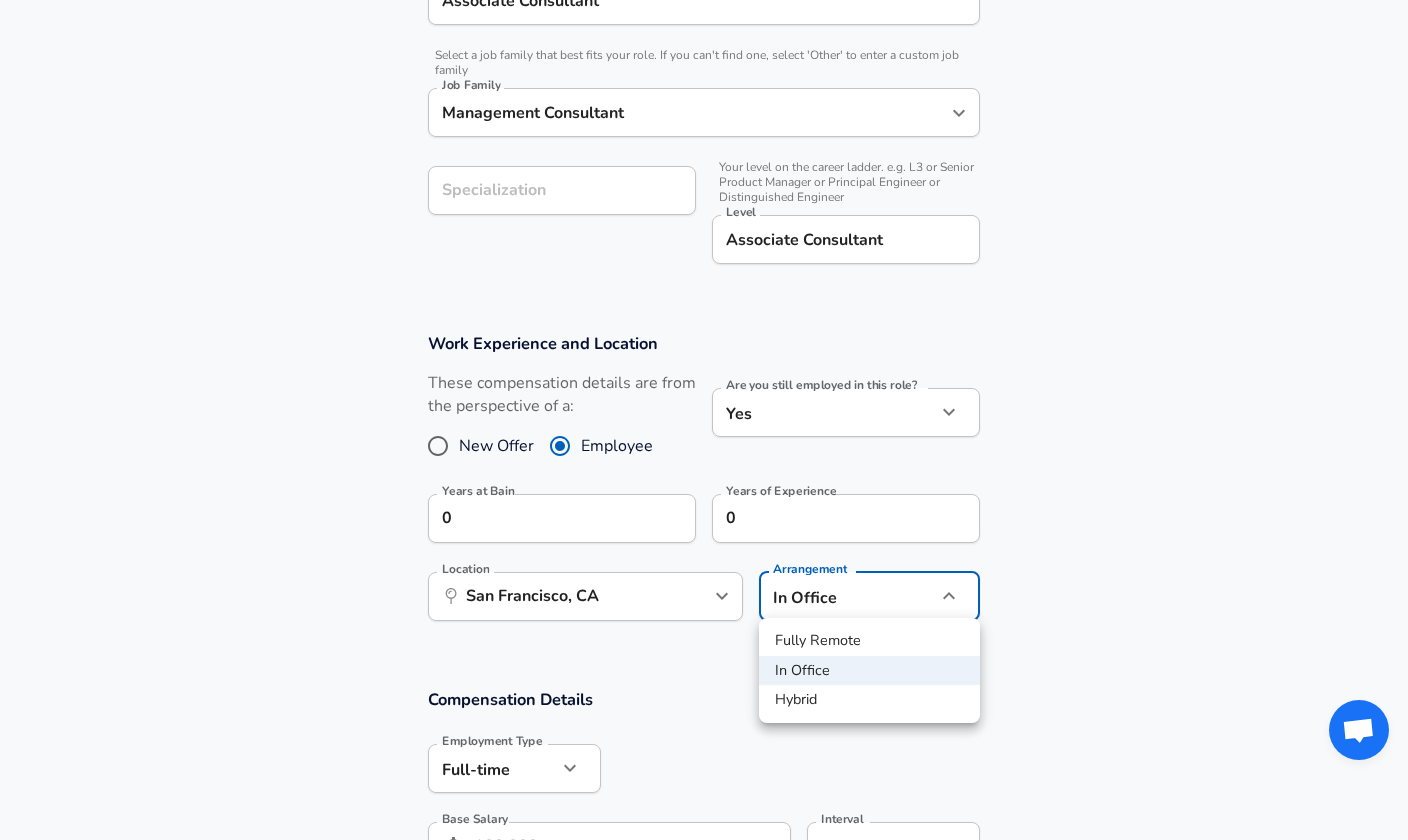 click on "Hybrid" at bounding box center [869, 700] 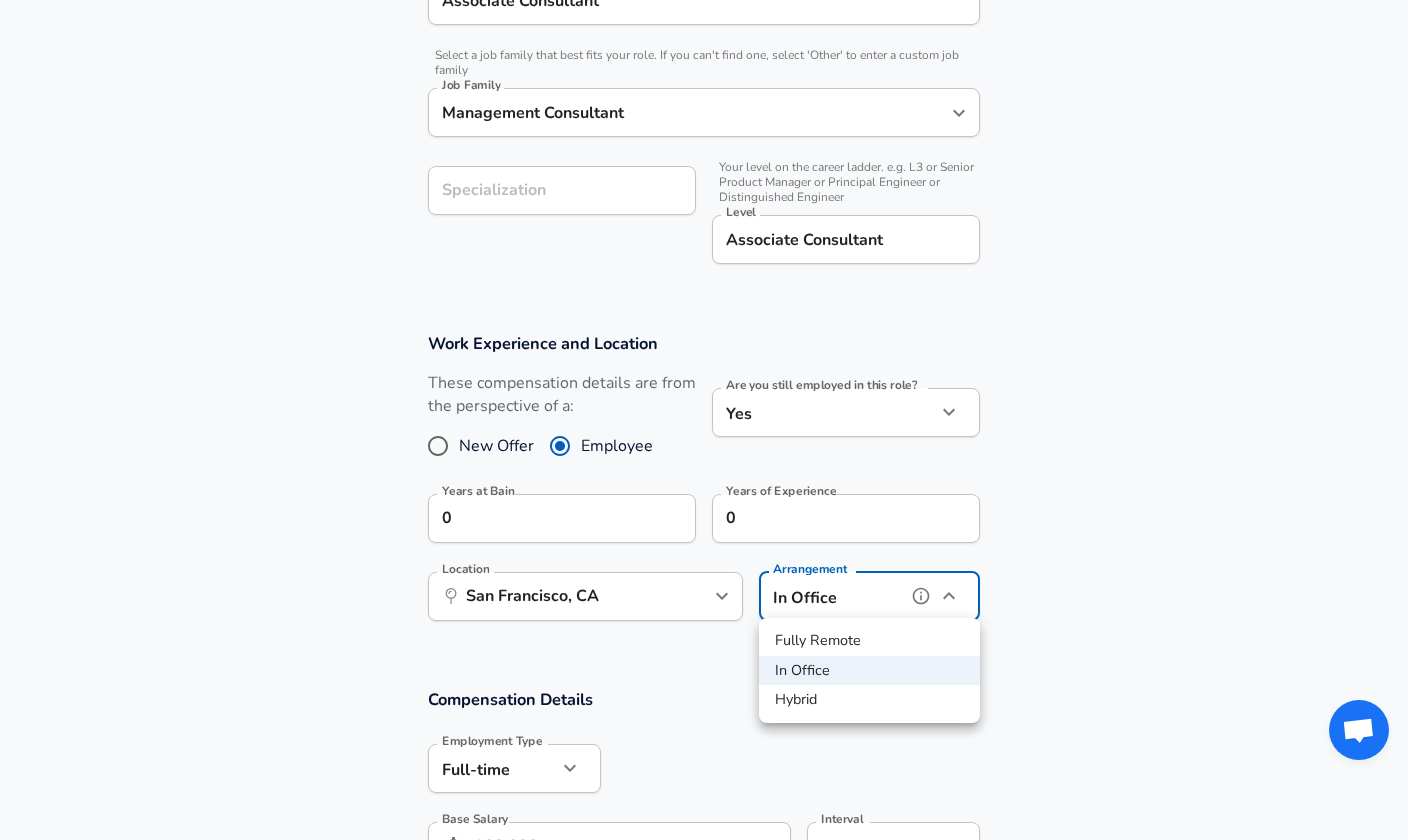 type on "hybrid" 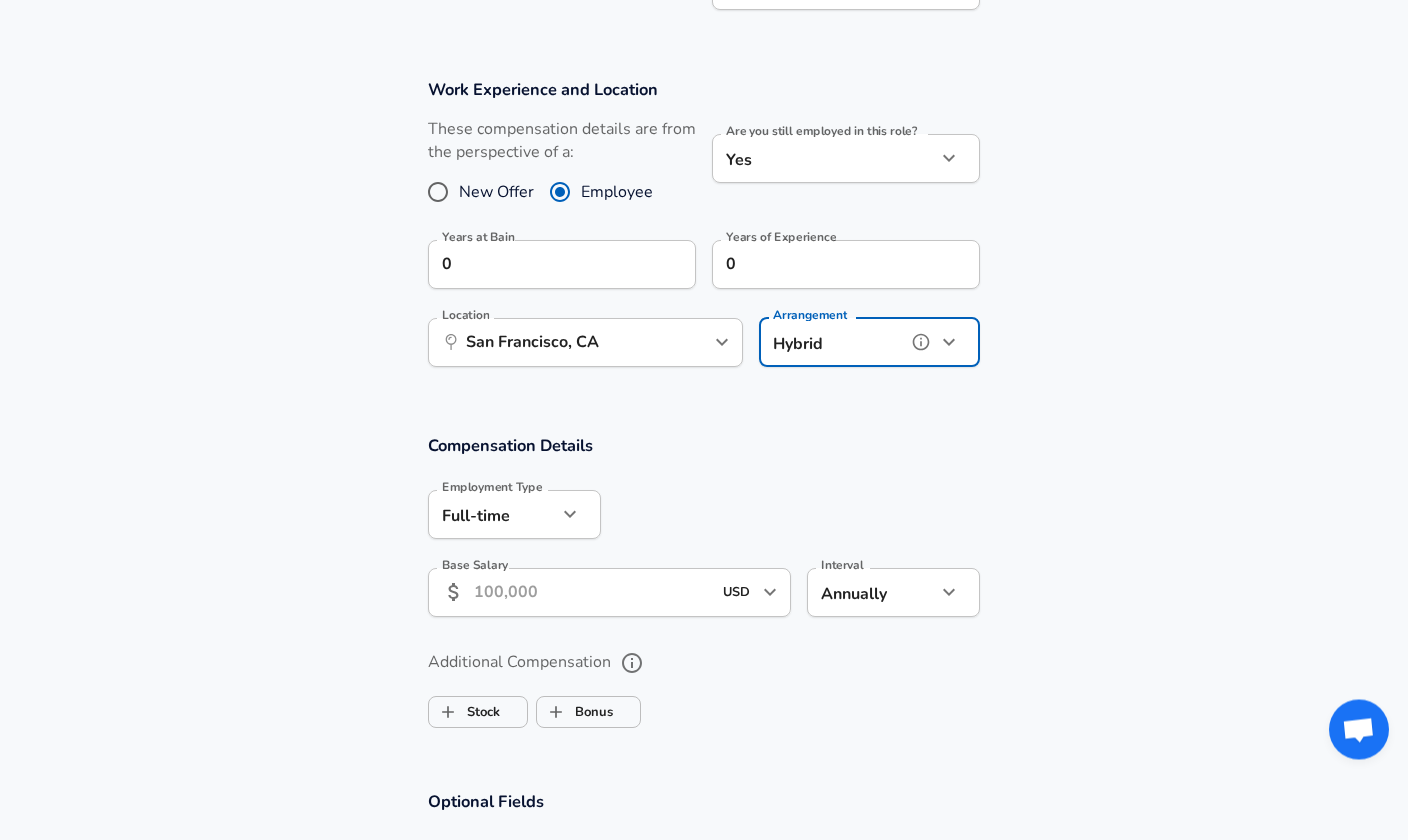 scroll, scrollTop: 875, scrollLeft: 0, axis: vertical 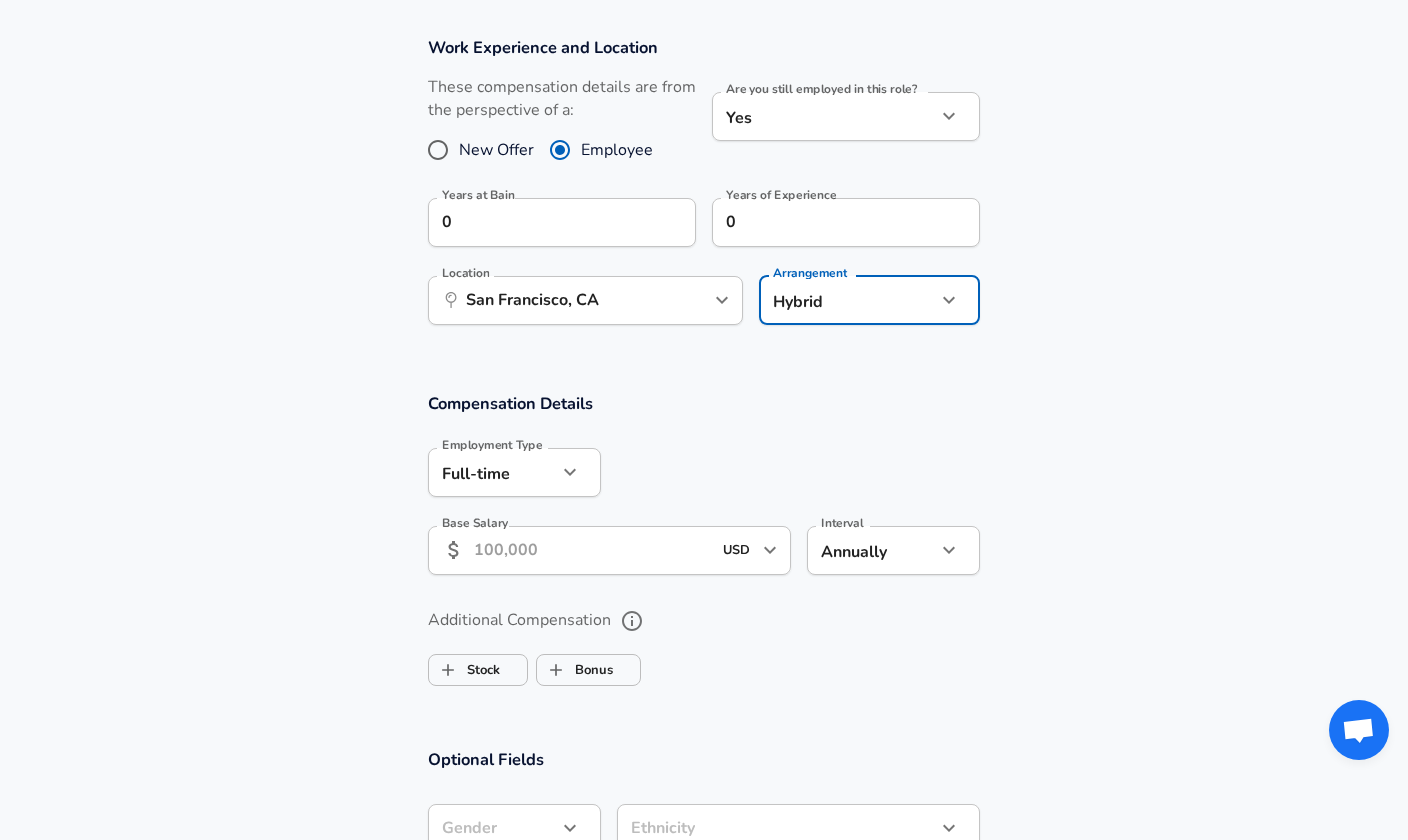 click on "Base Salary" at bounding box center [592, 550] 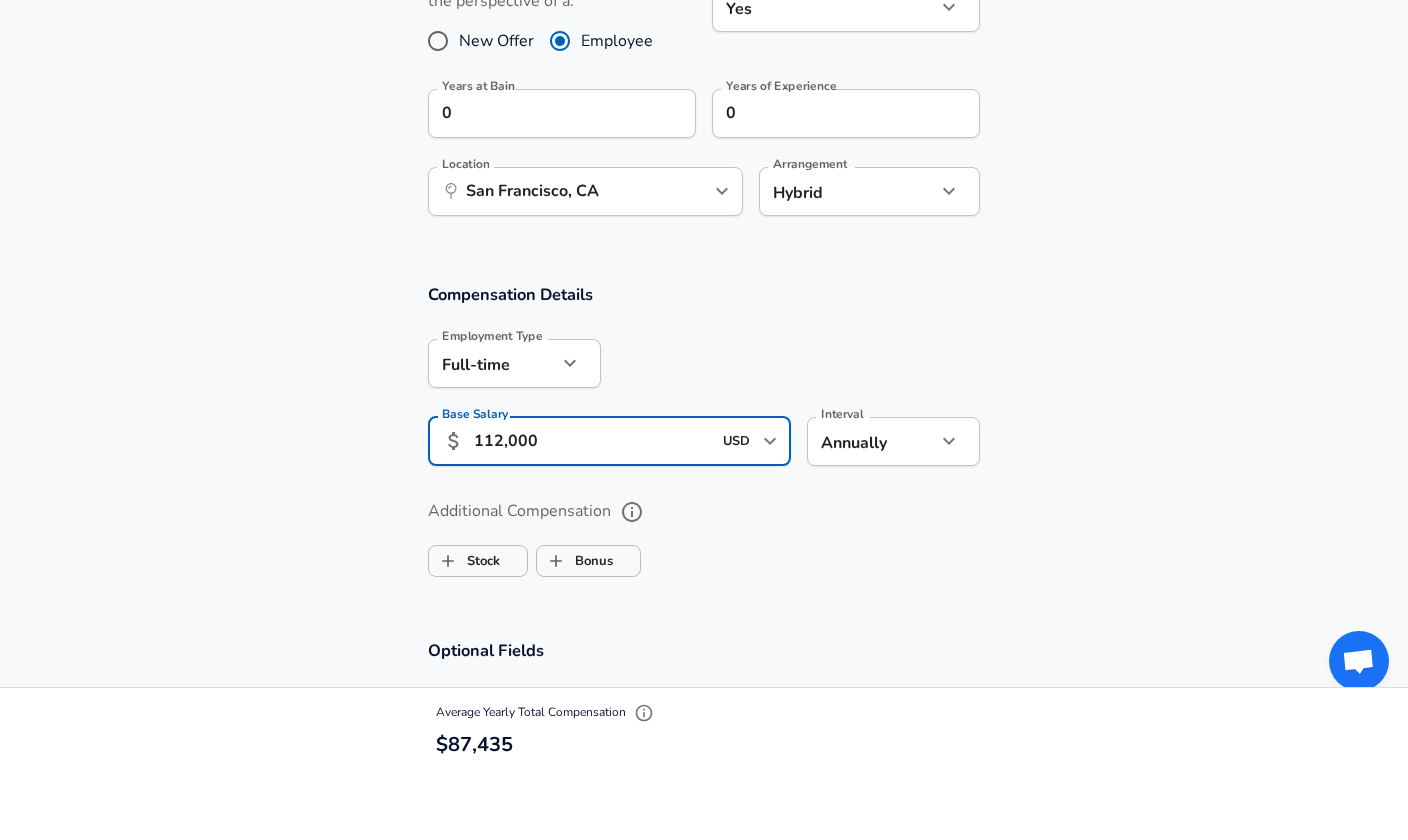 scroll, scrollTop: 927, scrollLeft: 0, axis: vertical 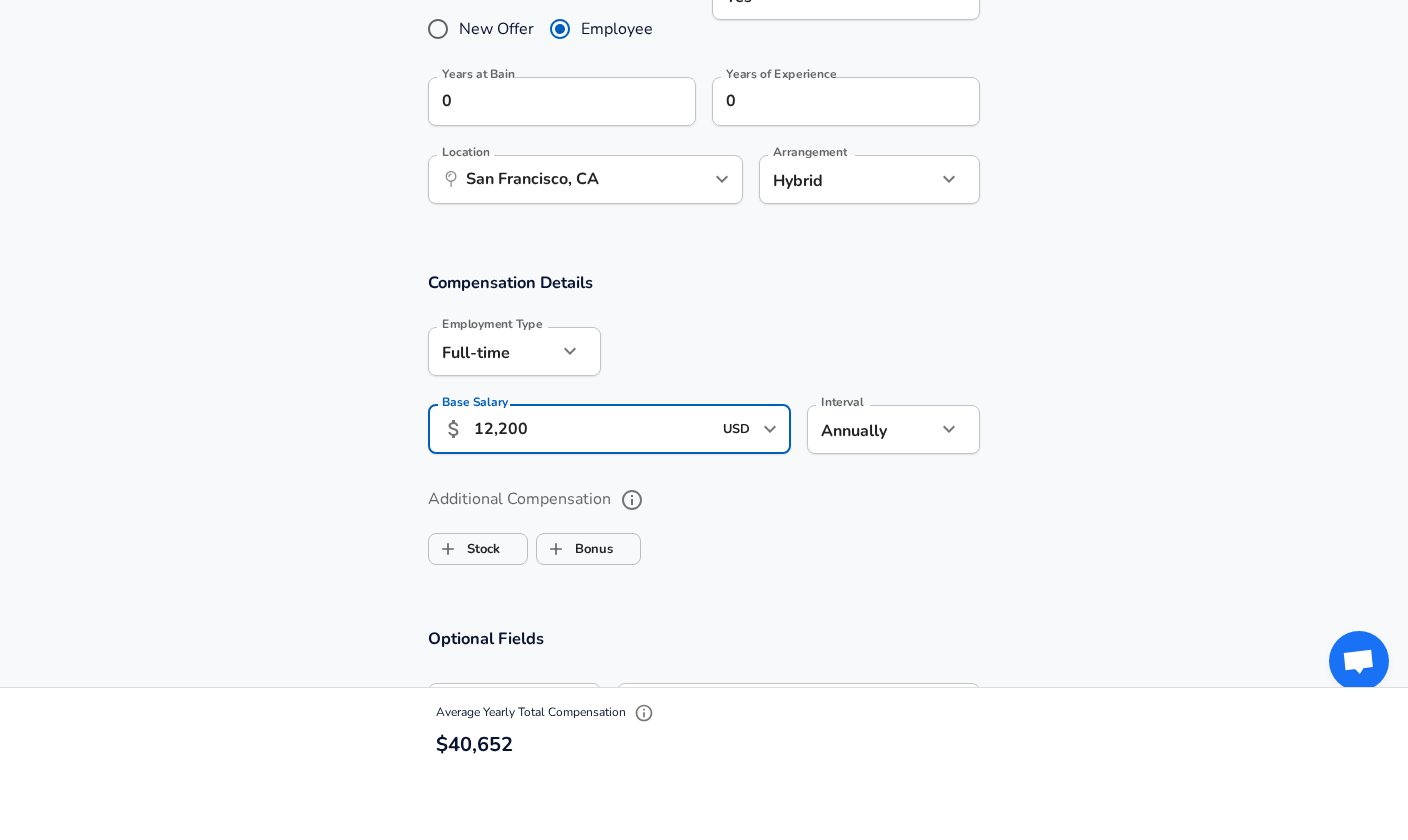 type on "122,000" 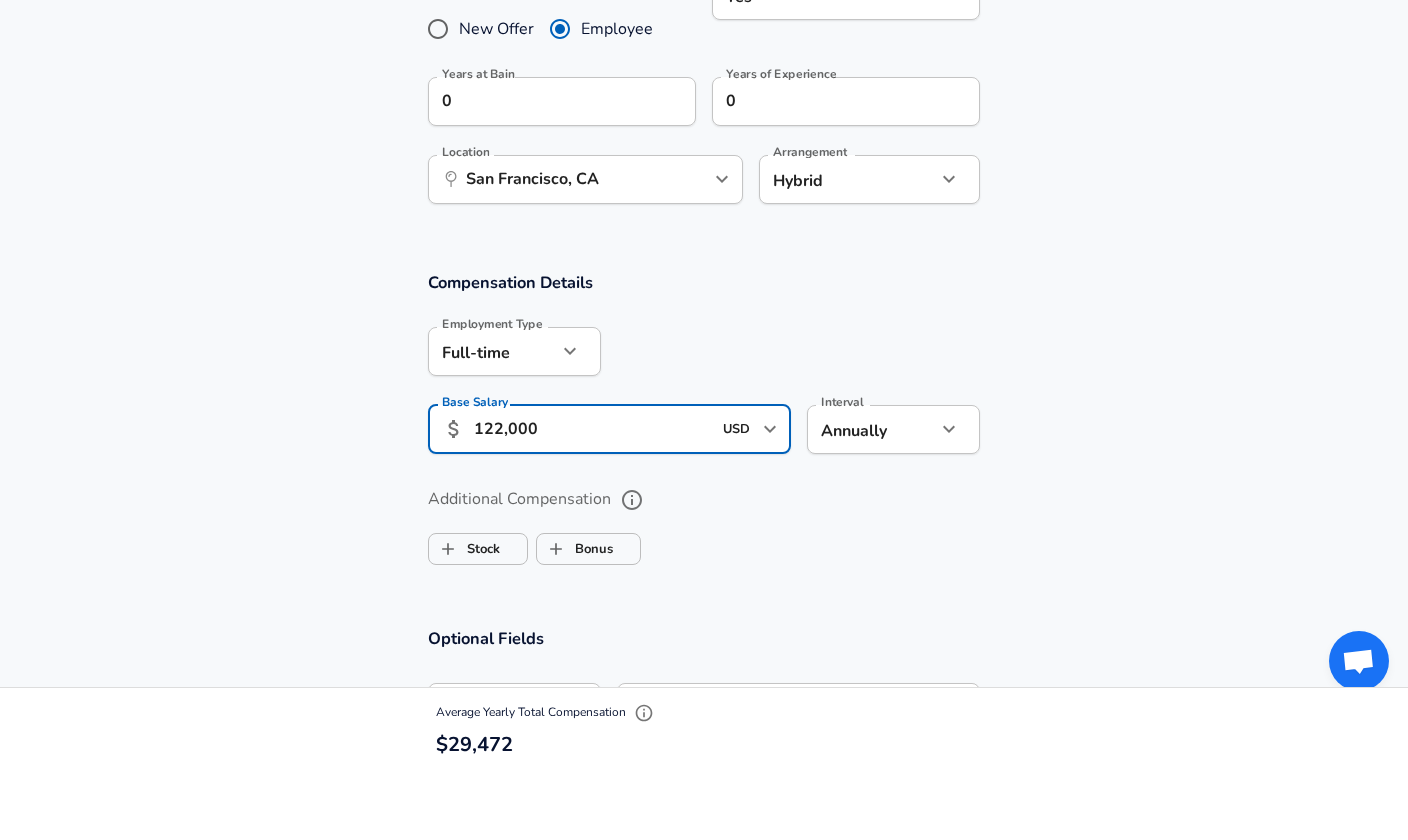click on "Optional Fields Gender ​ Gender Ethnicity ​ Ethnicity Education ​ Education Quick Select Modifiers Stock Appreciation Out Of Band Offer High Performer Promotion Academic H-1B Negotiated Additional Details x Additional Details 0 /500 characters Email Address [EMAIL] Email Address Providing an email allows for editing or removal of your submission. We may also reach out if we have any questions. Your email will not be published." at bounding box center [704, 963] 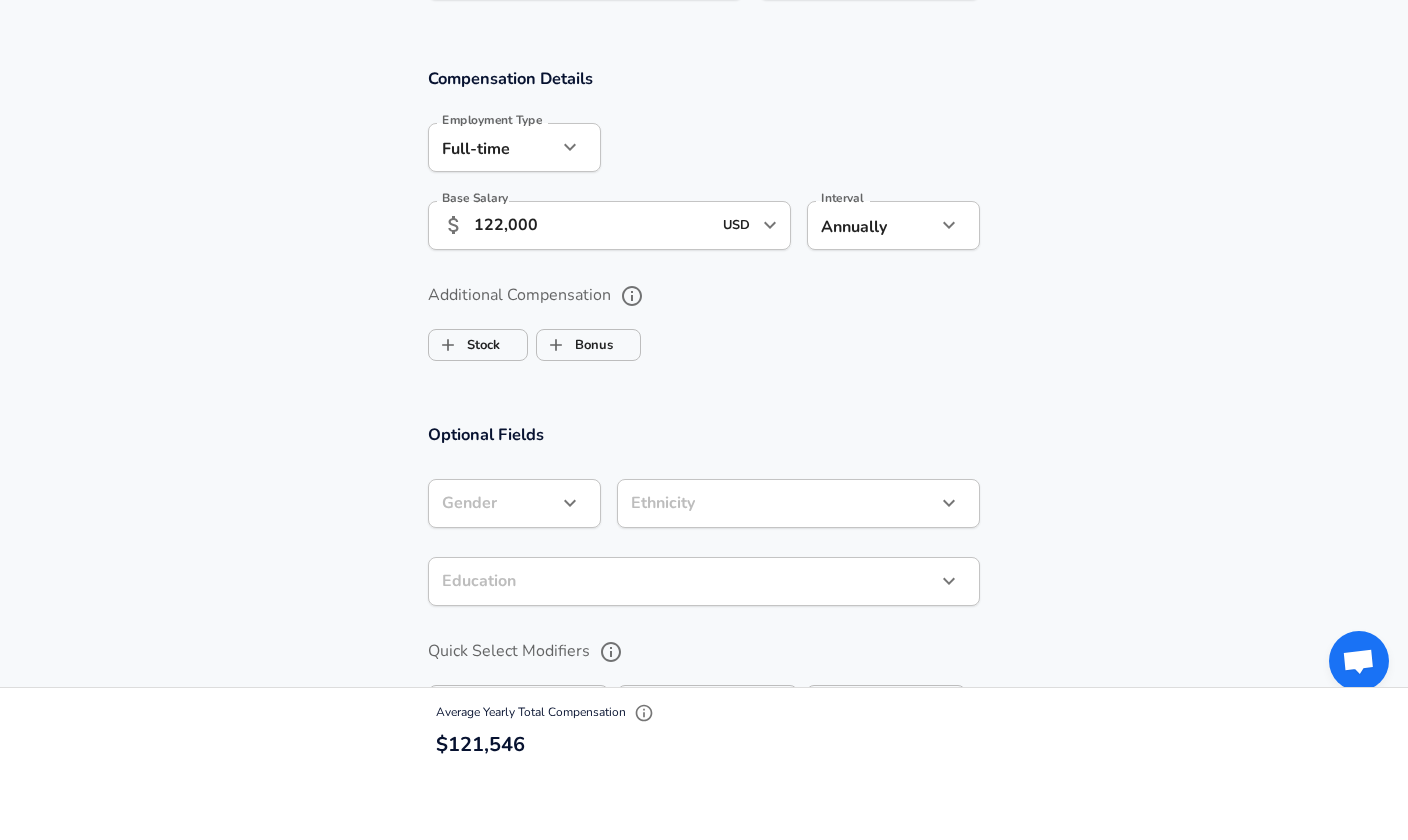 scroll, scrollTop: 1201, scrollLeft: 0, axis: vertical 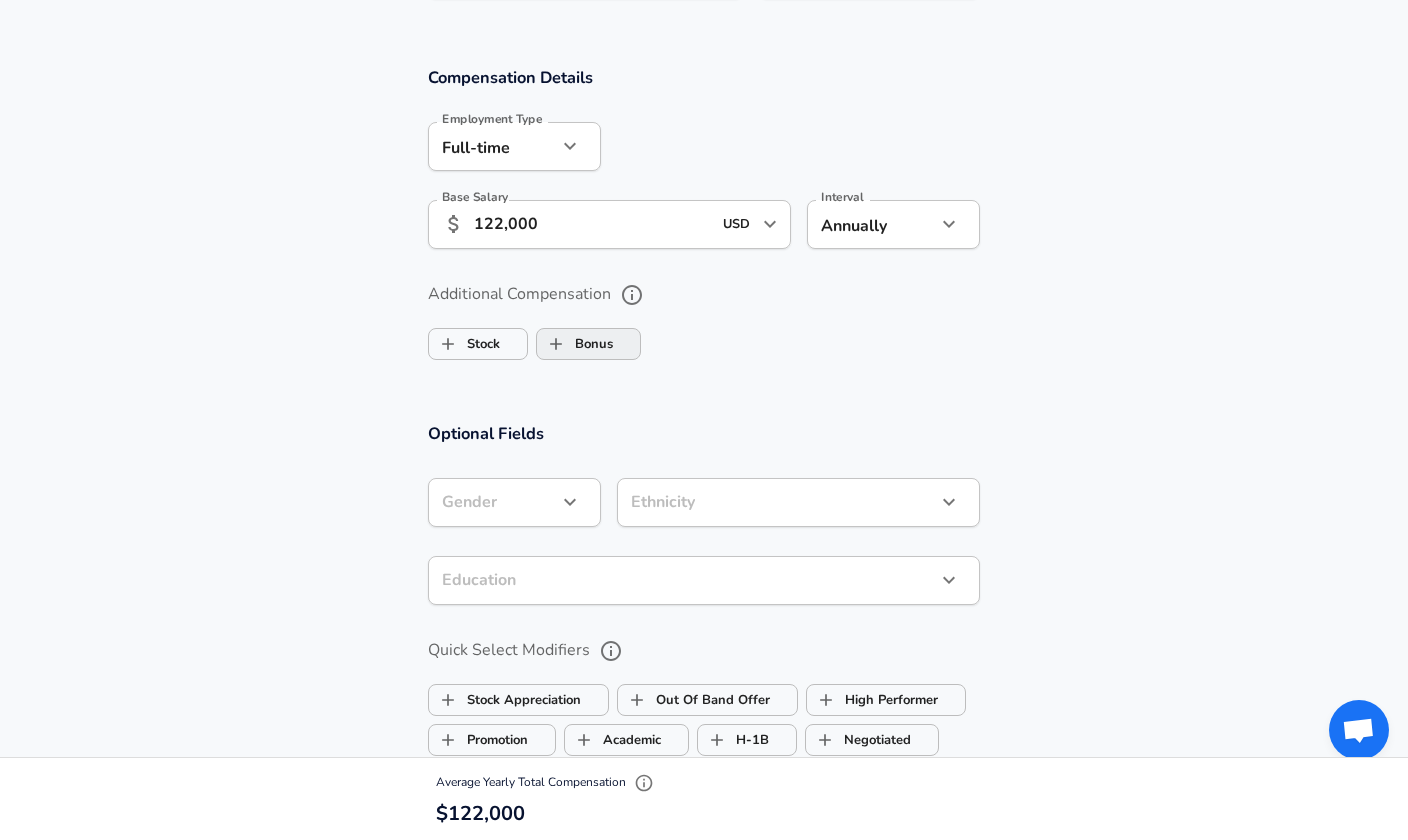 click on "Bonus" at bounding box center [575, 344] 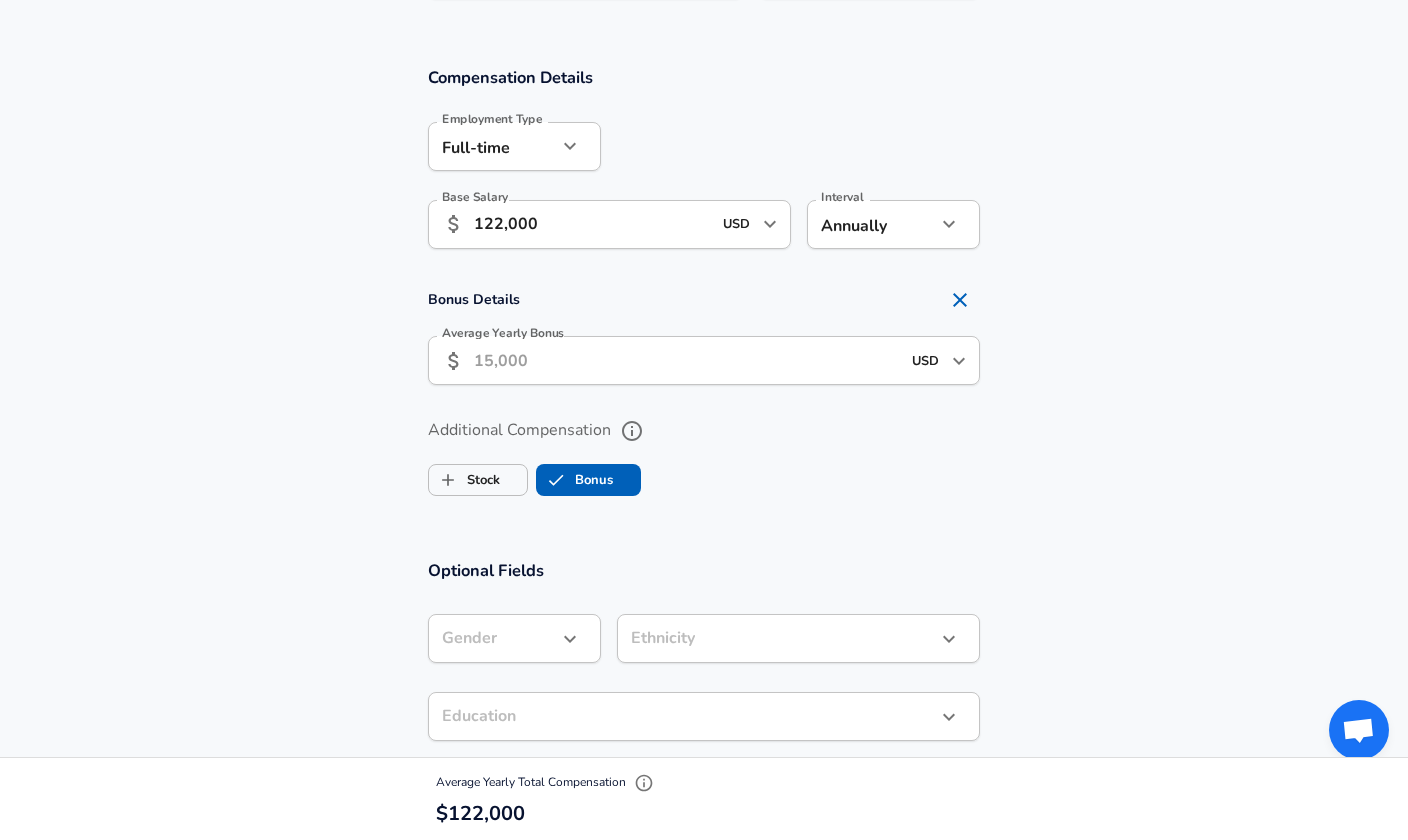 click on "Average Yearly Bonus" at bounding box center (687, 360) 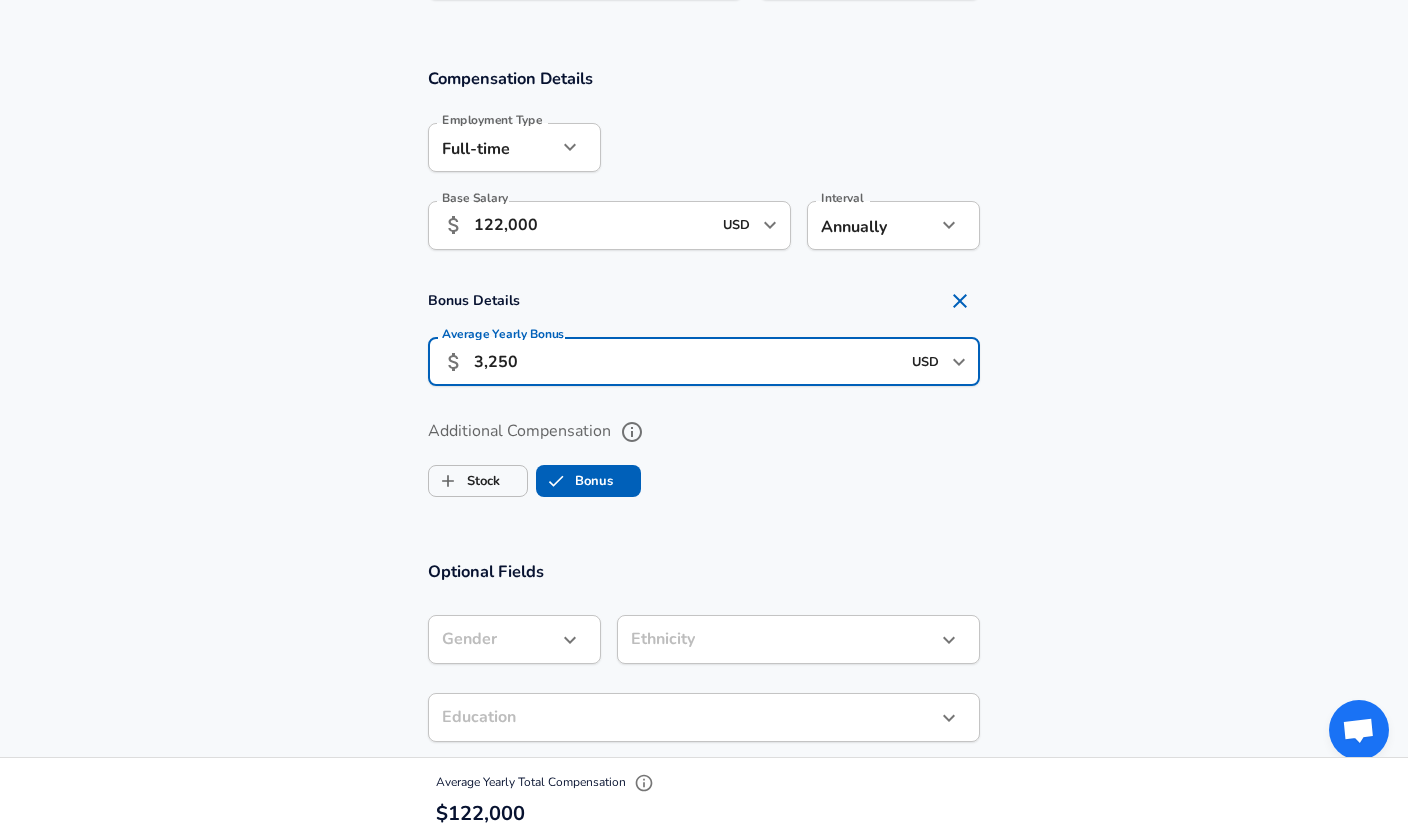 type on "32,500" 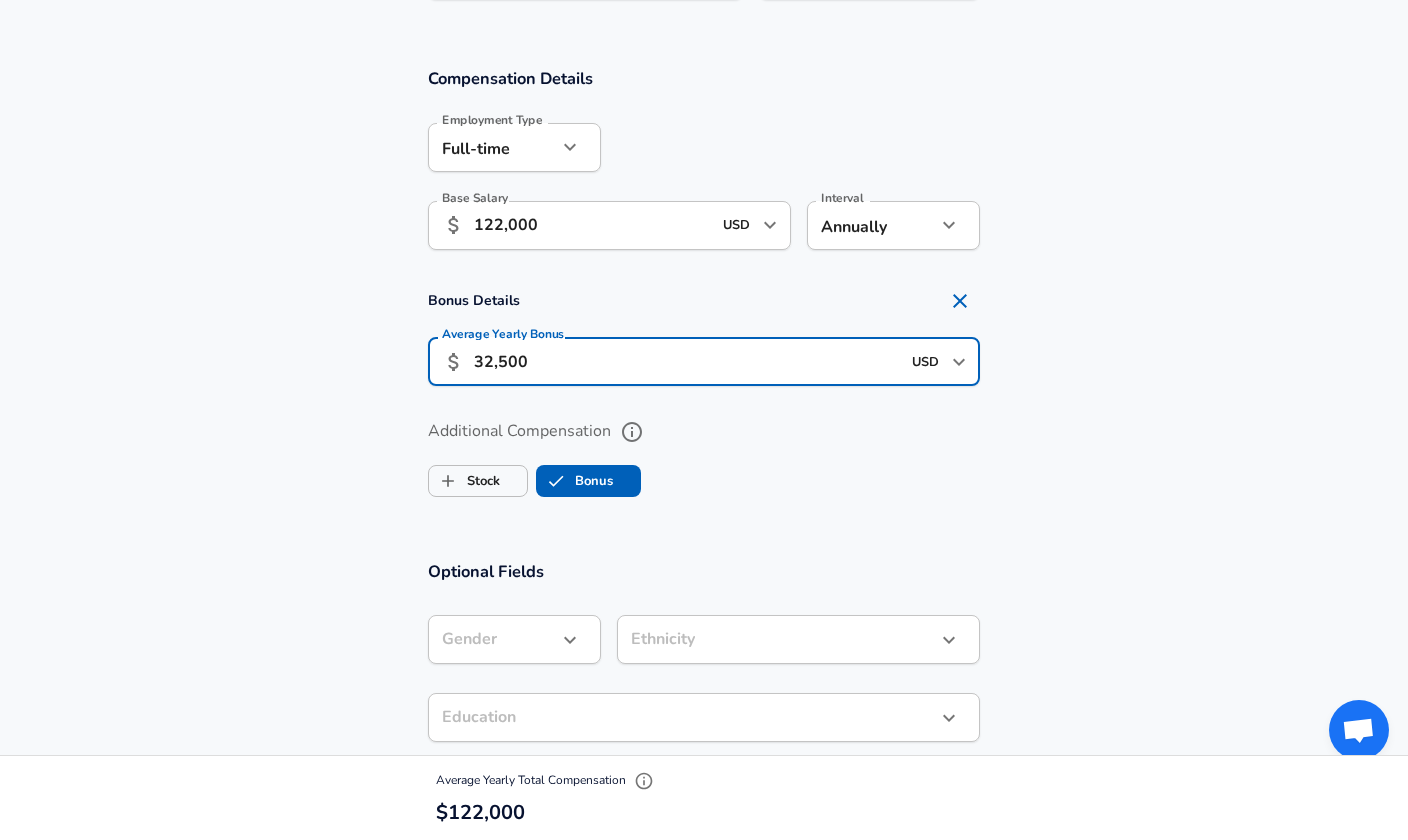 click on "Optional Fields Gender ​ Gender Ethnicity ​ Ethnicity Education ​ Education Quick Select Modifiers Stock Appreciation Out Of Band Offer High Performer Promotion Academic H-1B Negotiated Additional Details x Additional Details 0 /500 characters Email Address [EMAIL] Email Address Providing an email allows for editing or removal of your submission. We may also reach out if we have any questions. Your email will not be published." at bounding box center (704, 826) 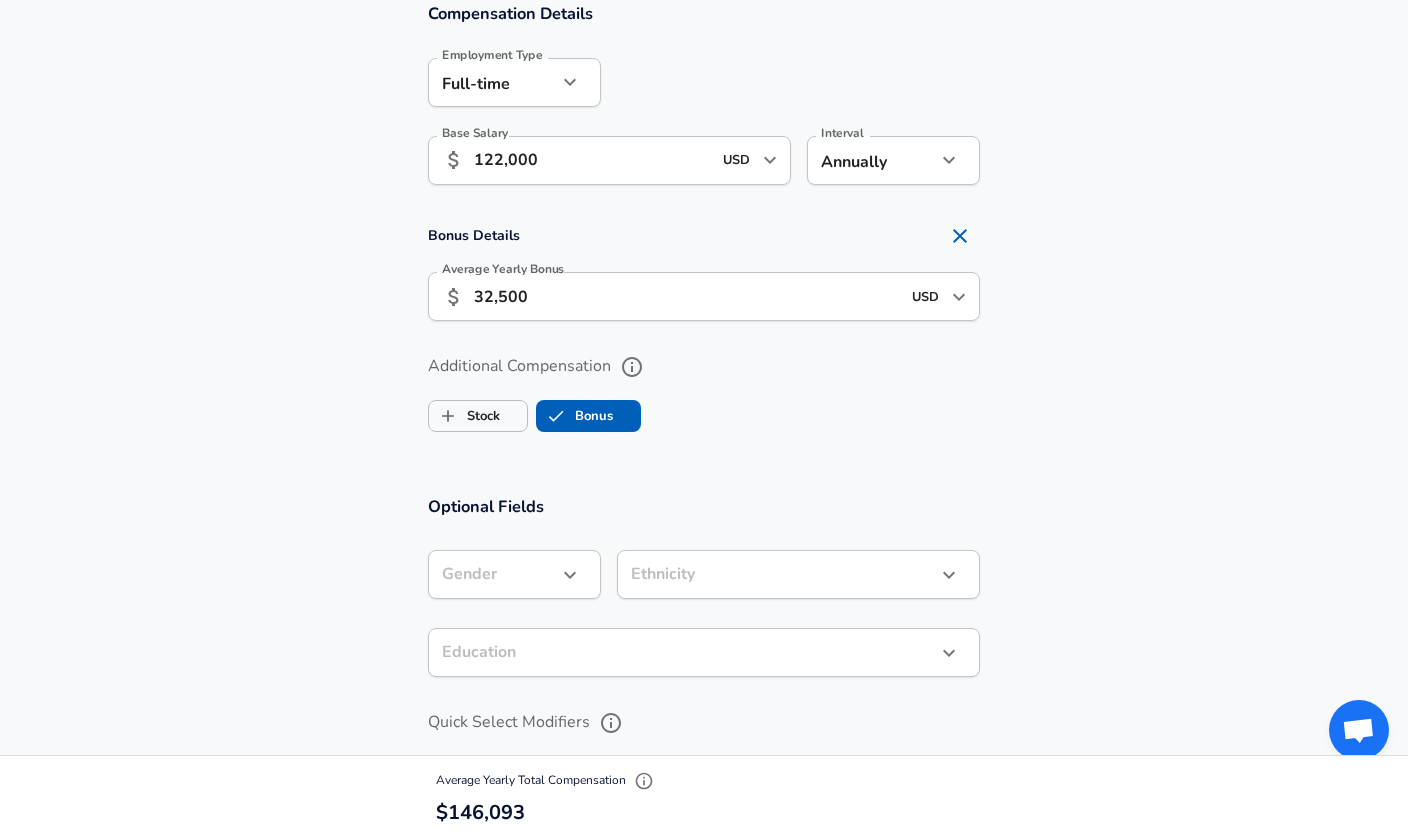 scroll, scrollTop: 1344, scrollLeft: 0, axis: vertical 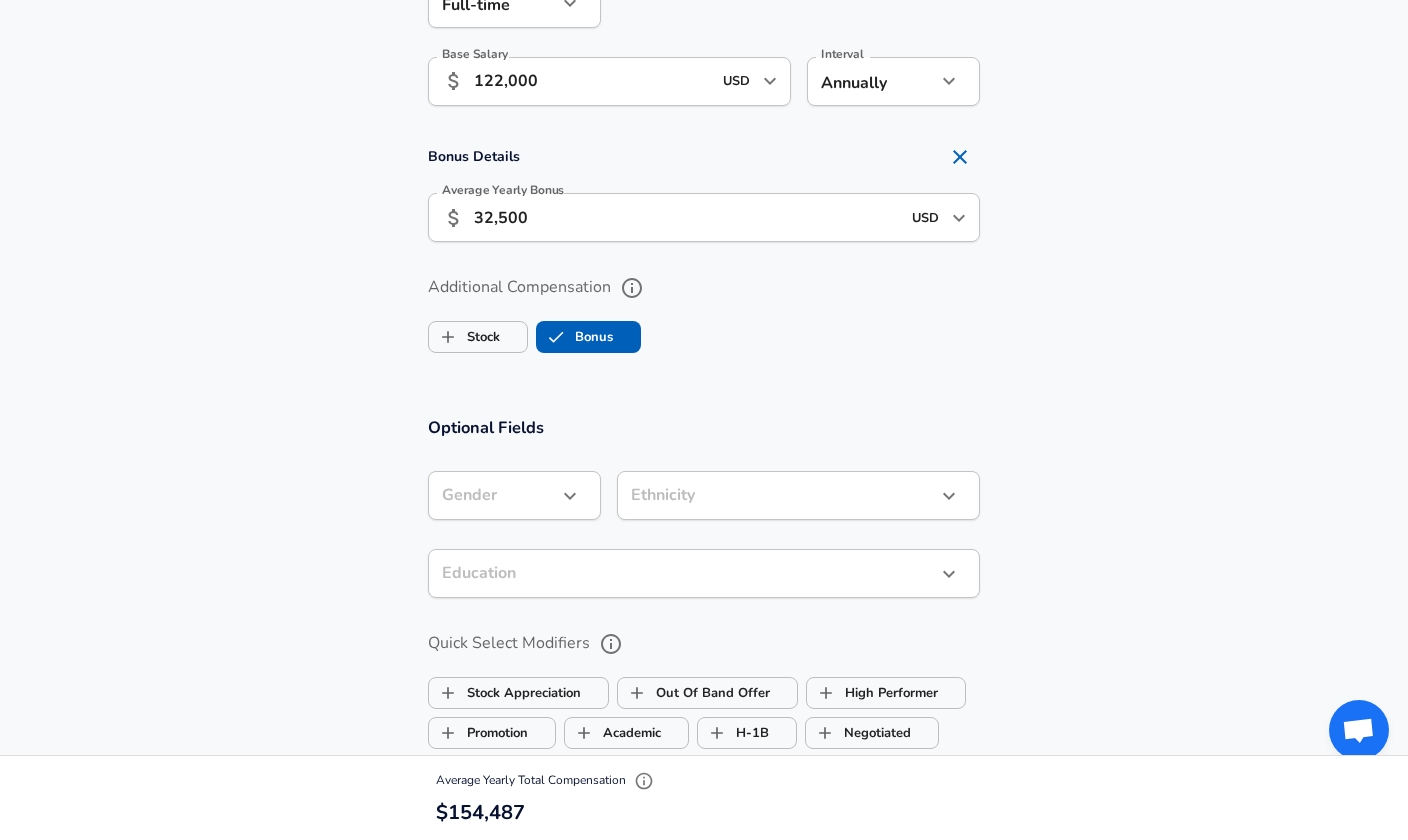 click at bounding box center (570, 496) 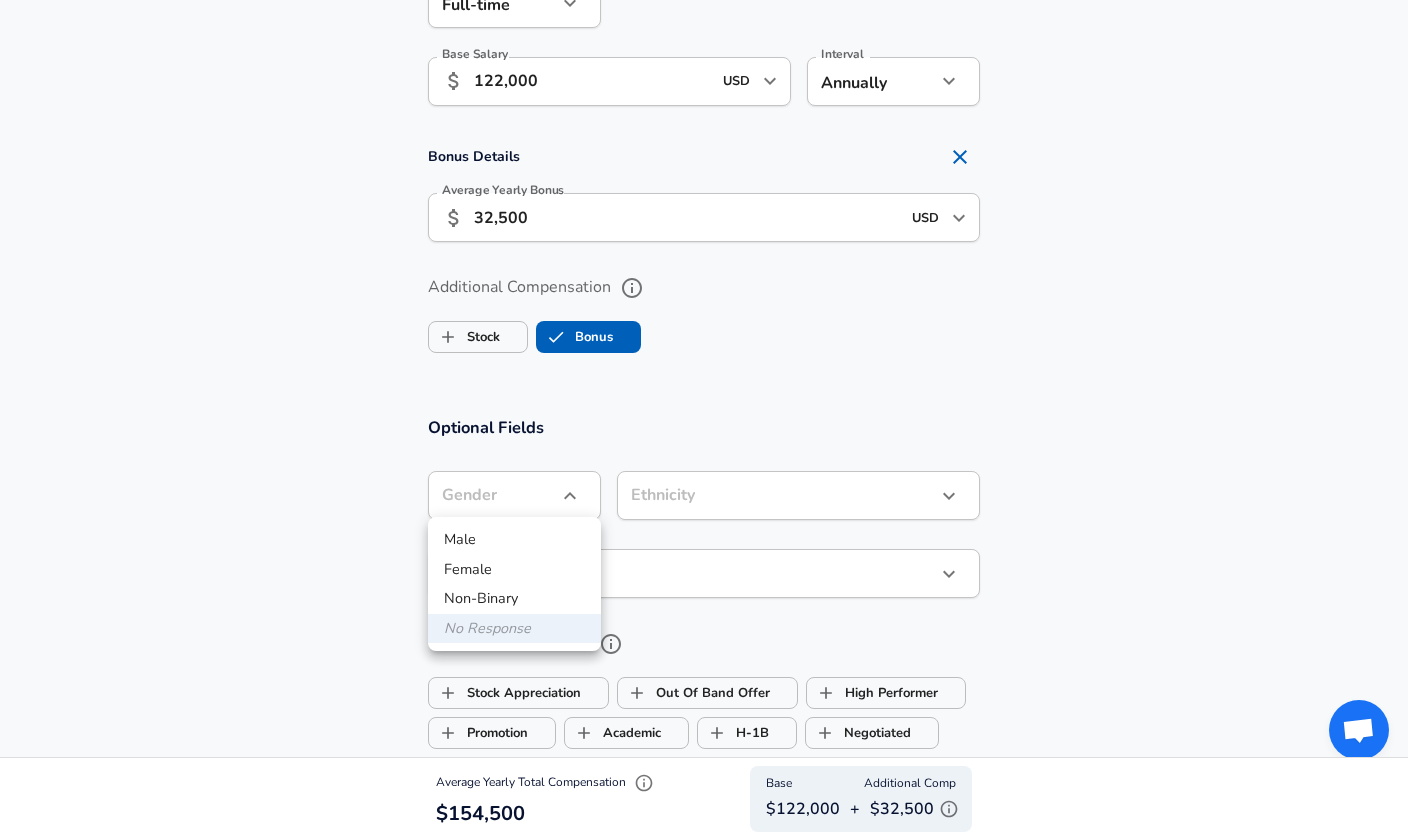 click on "Male" at bounding box center [514, 540] 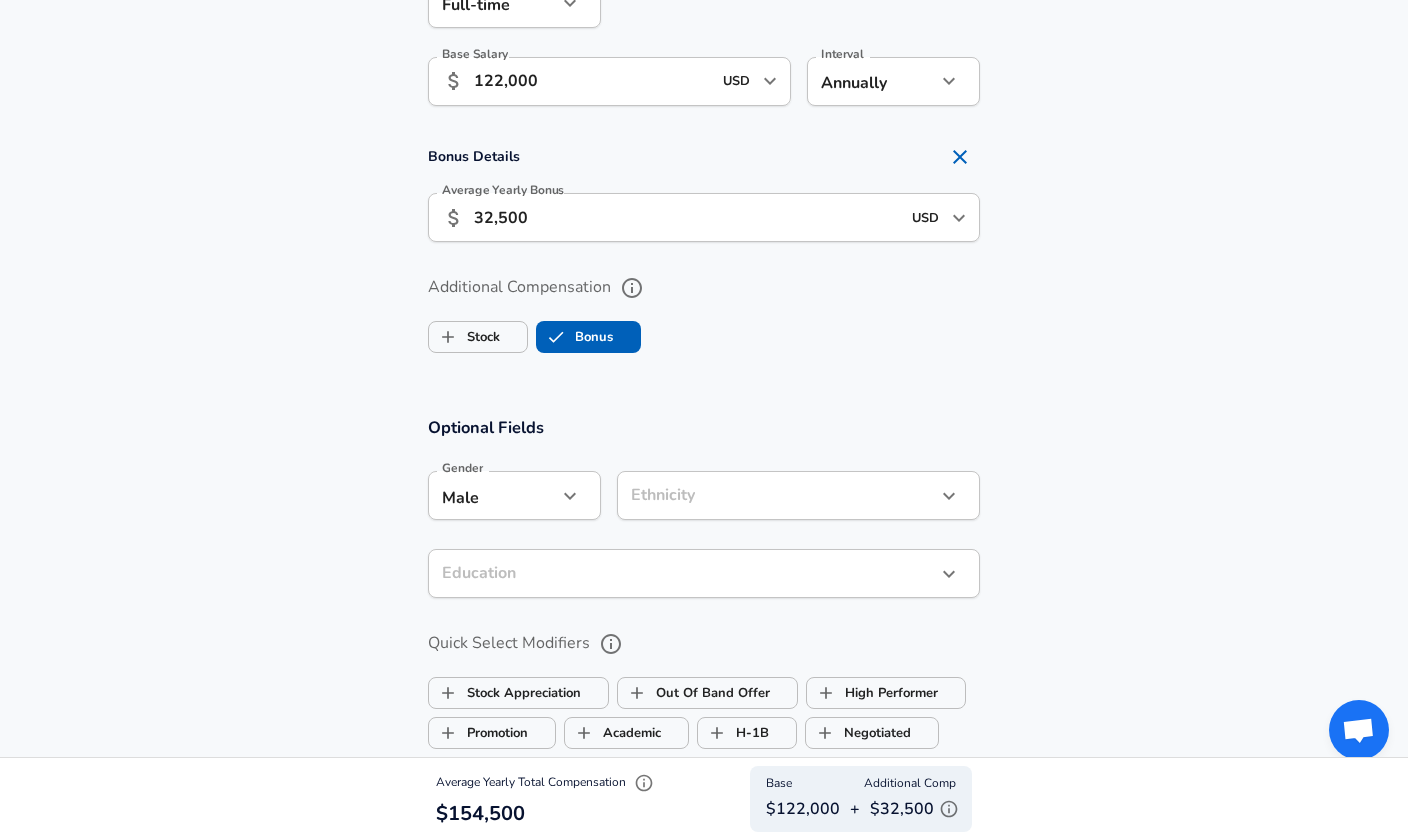 click on "Restart Add Your Salary Upload your offer letter to verify your submission Enhance Privacy and Anonymity No Automatically hides specific fields until there are enough submissions to safely display the full details. More Details Based on your submission and the data points that we have already collected, we will automatically hide and anonymize specific fields if there aren't enough data points to remain sufficiently anonymous. Company & Title Information Enter the company you received your offer from Company Bain Company Select the title that closest resembles your official title. This should be similar to the title that was present on your offer letter. Title Associate Consultant Title Select a job family that best fits your role. If you can't find one, select 'Other' to enter a custom job family Job Family Management Consultant Job Family Specialization Specialization Your level on the career ladder. e.g. L3 or Senior Product Manager or Principal Engineer or Distinguished Engineer Level Level 0" at bounding box center [704, -924] 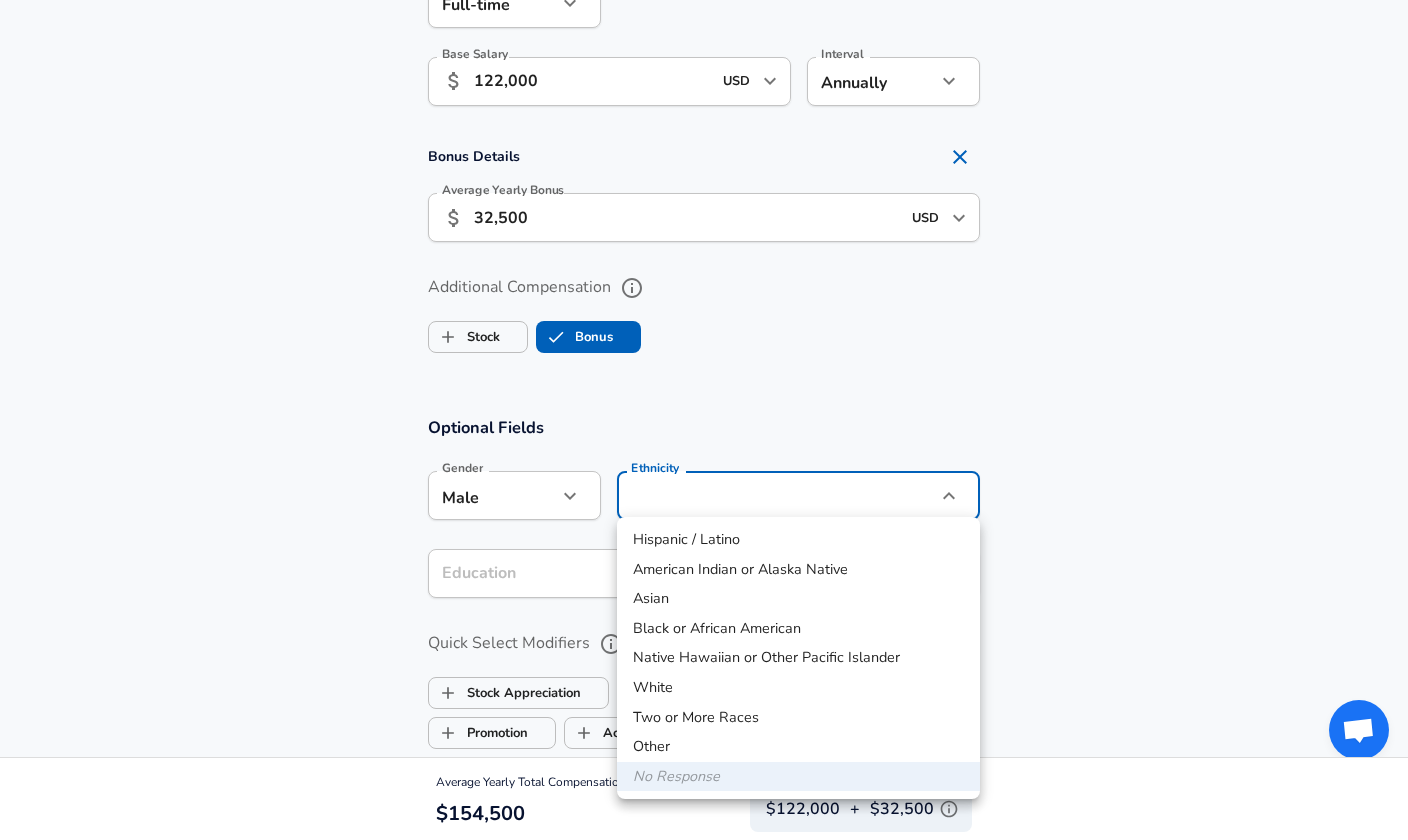 click on "White" at bounding box center [798, 688] 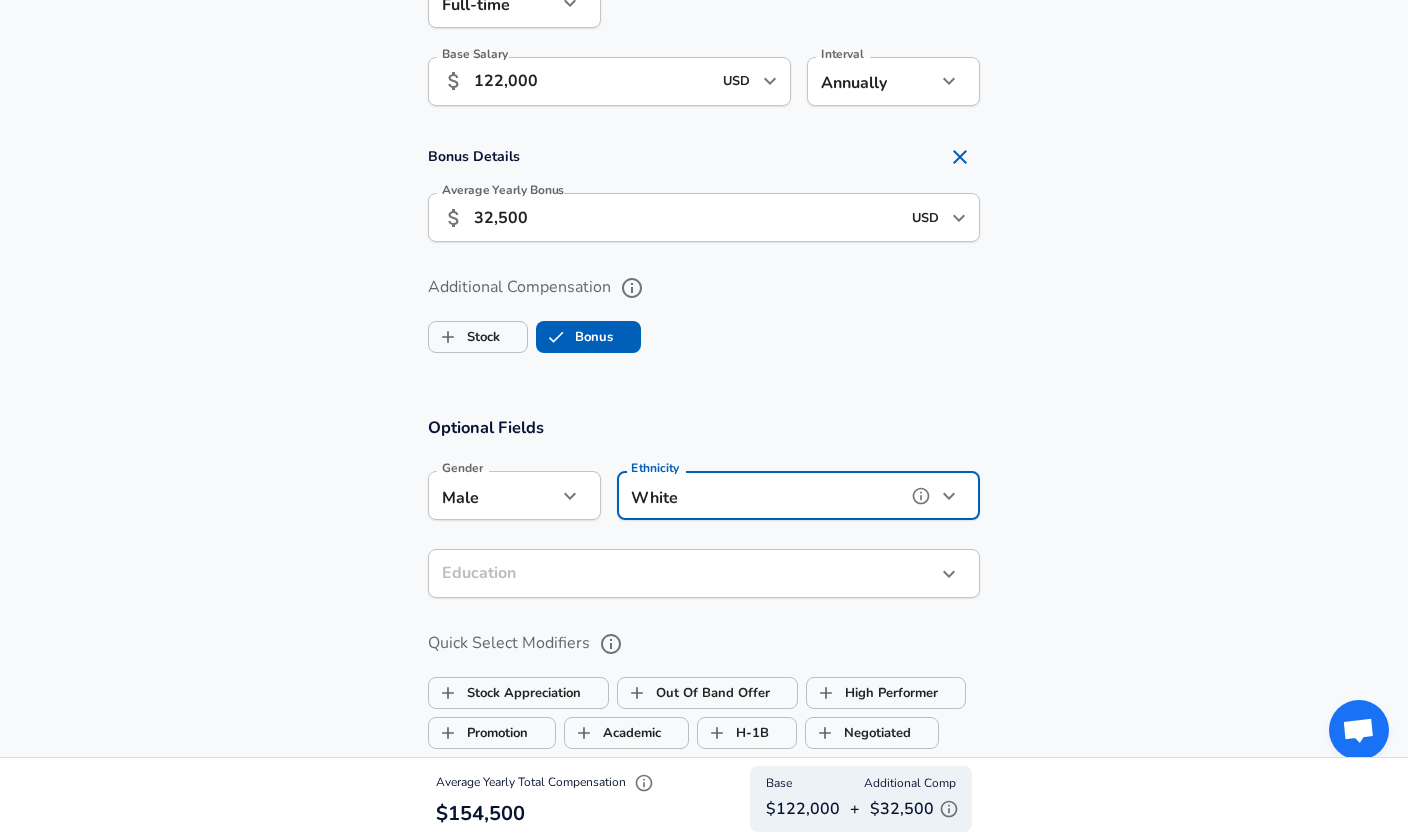 type on "White" 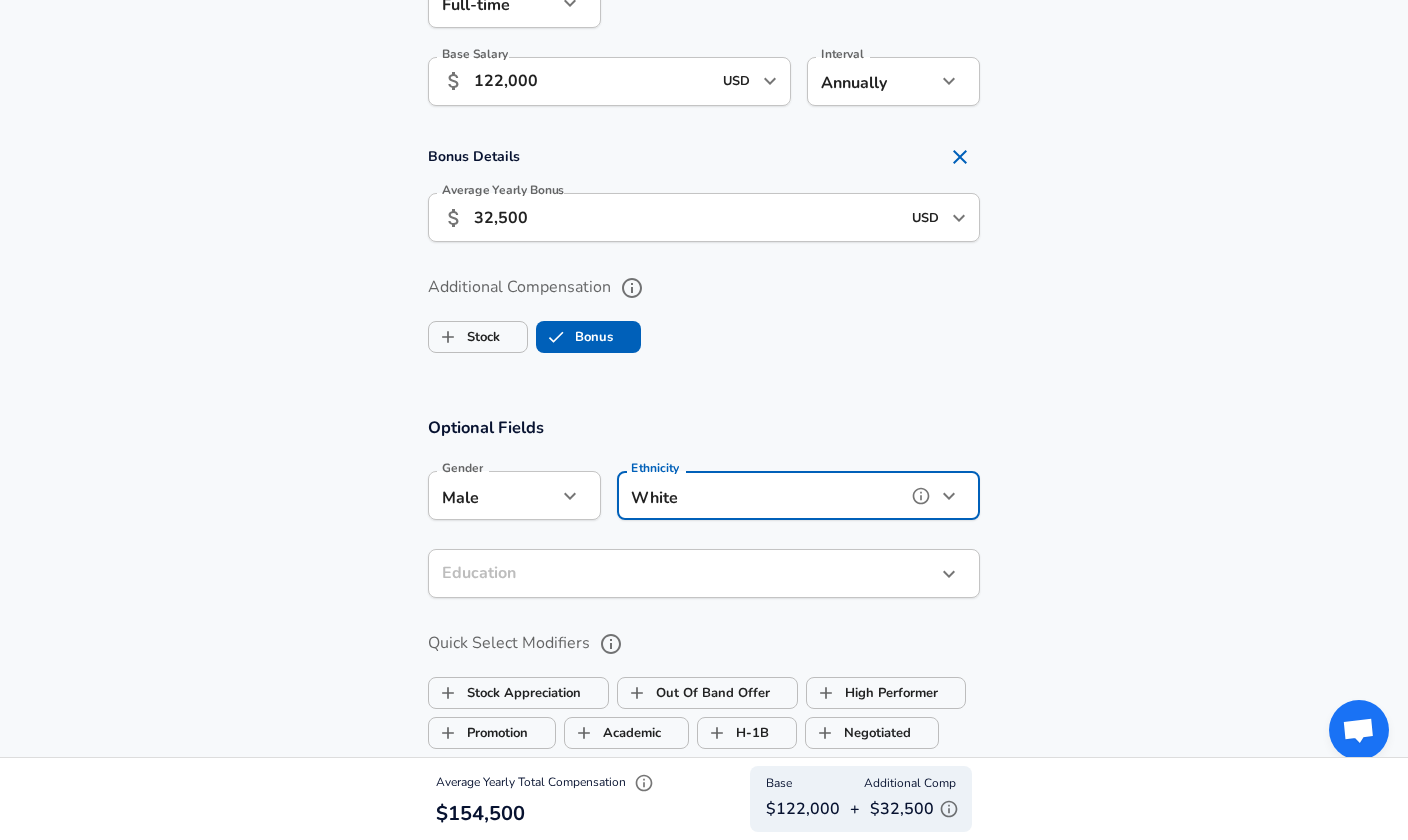 click at bounding box center [949, 496] 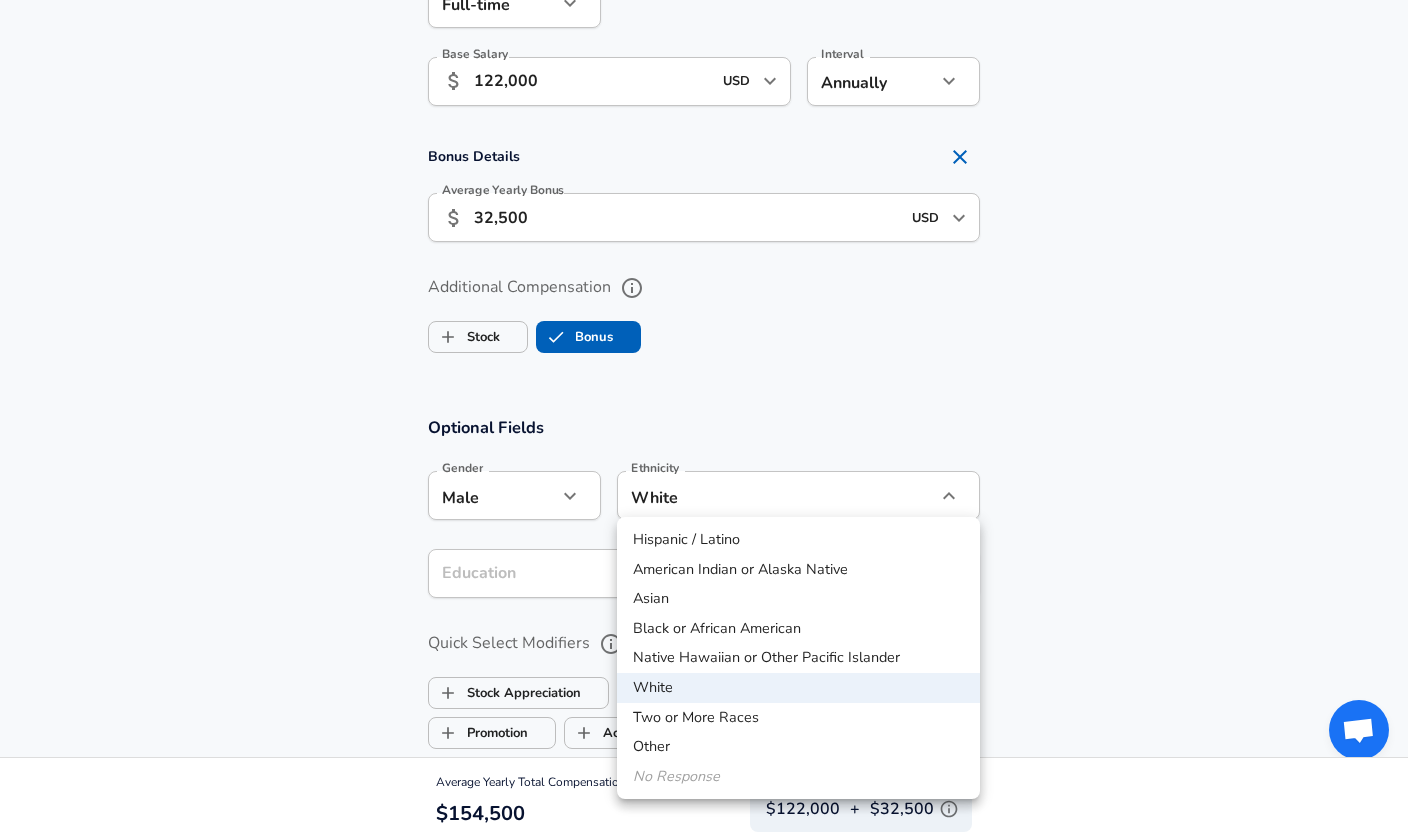 click on "No Response" at bounding box center (798, 777) 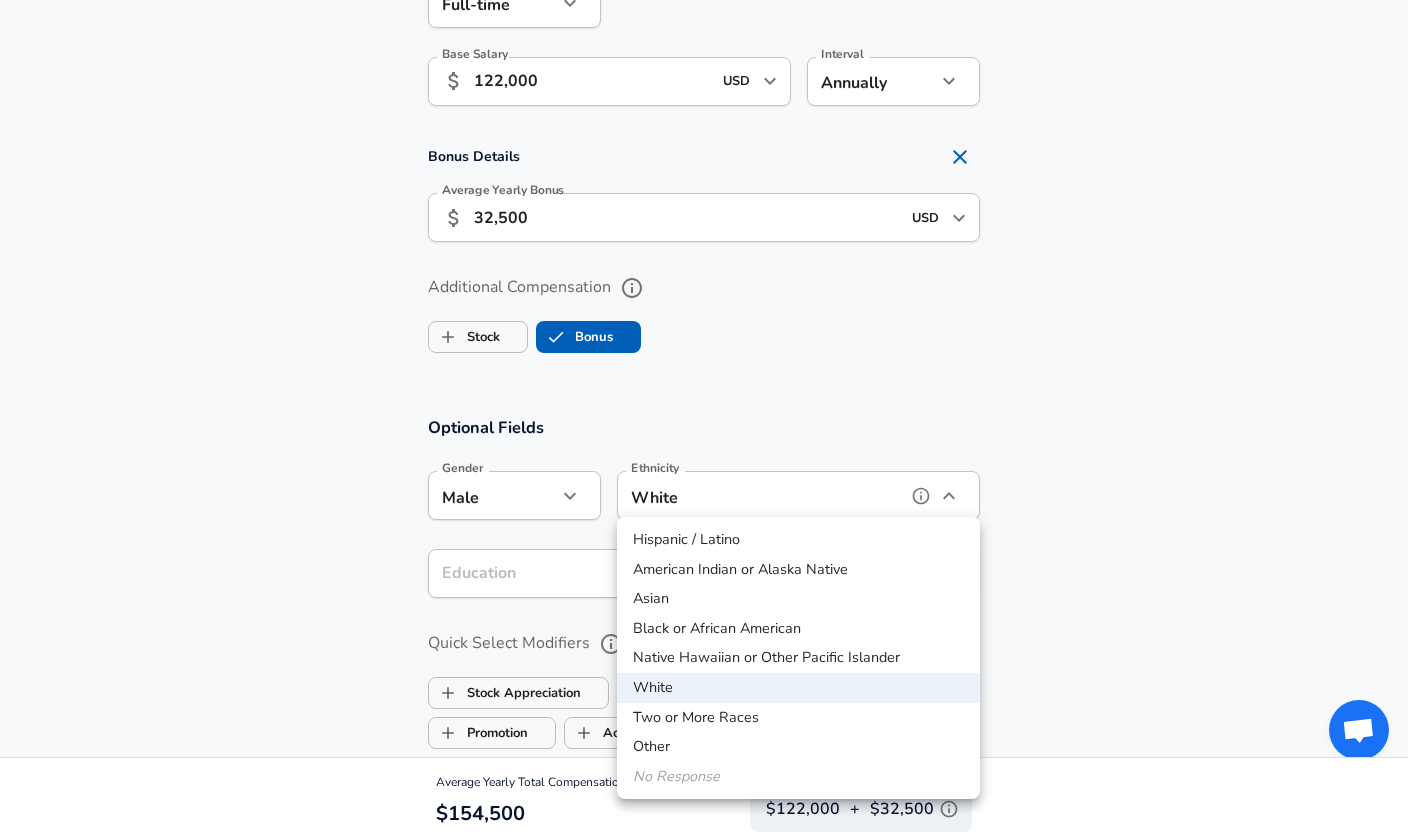 type 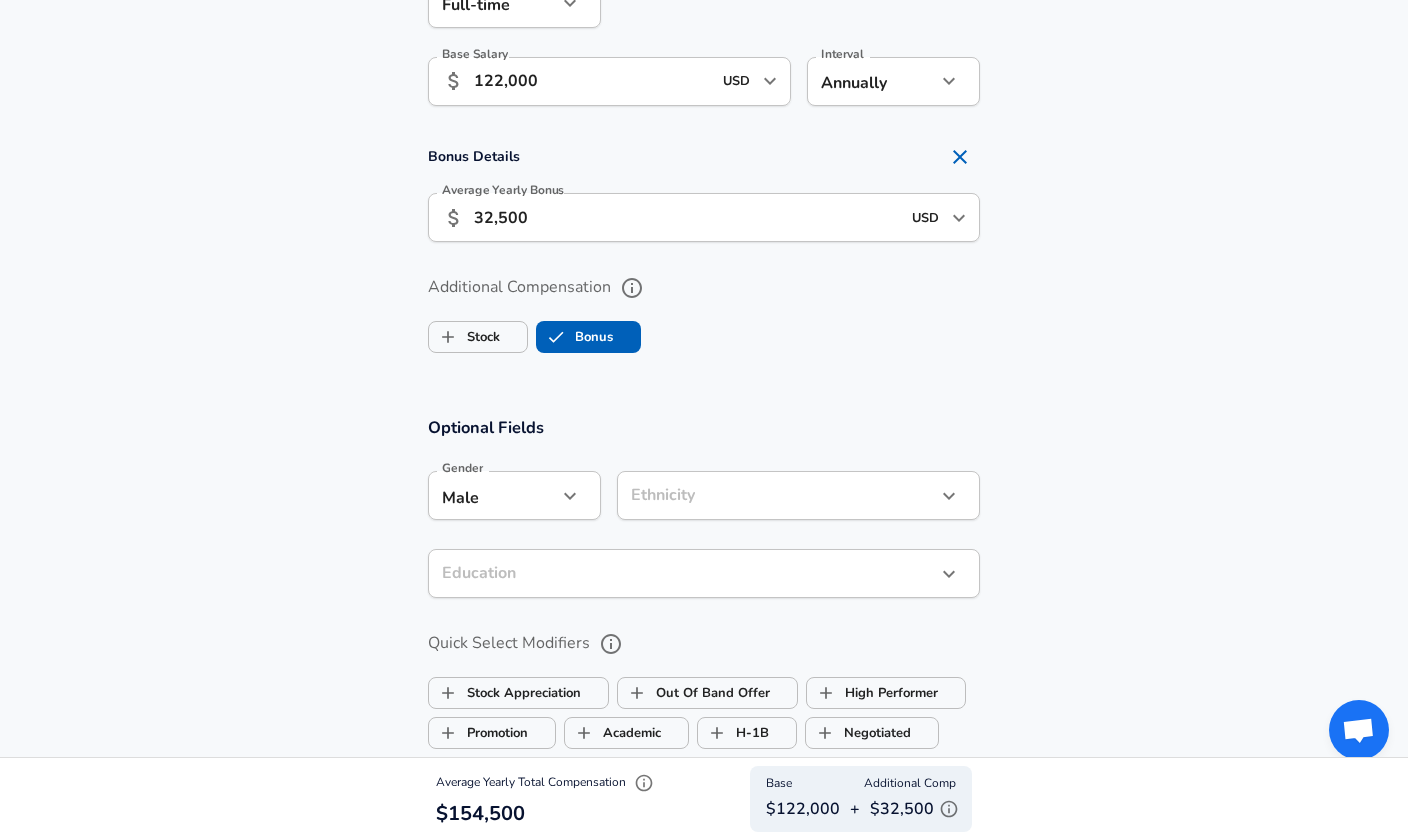 click at bounding box center (570, 496) 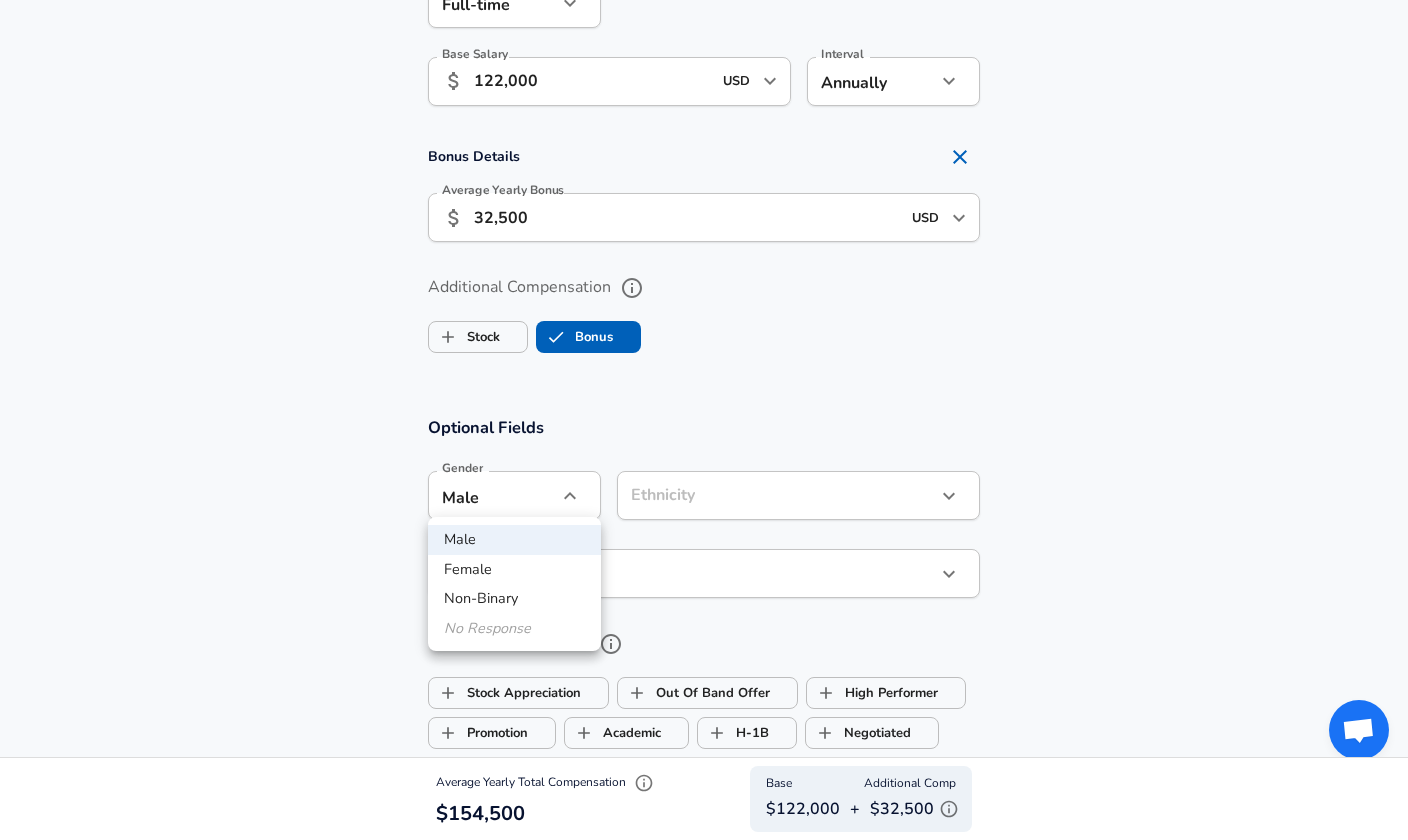 click on "No Response" at bounding box center [514, 629] 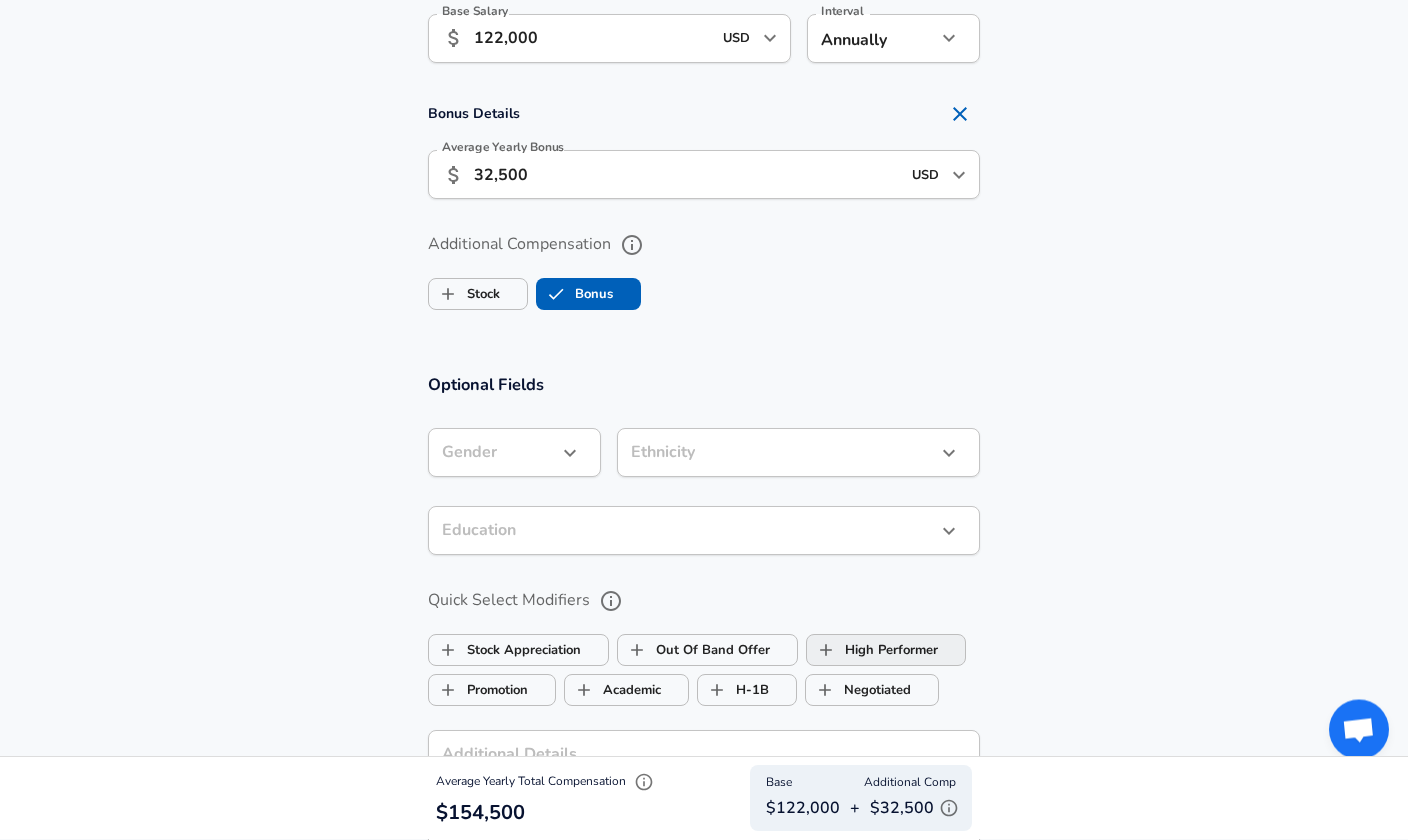 scroll, scrollTop: 1387, scrollLeft: 0, axis: vertical 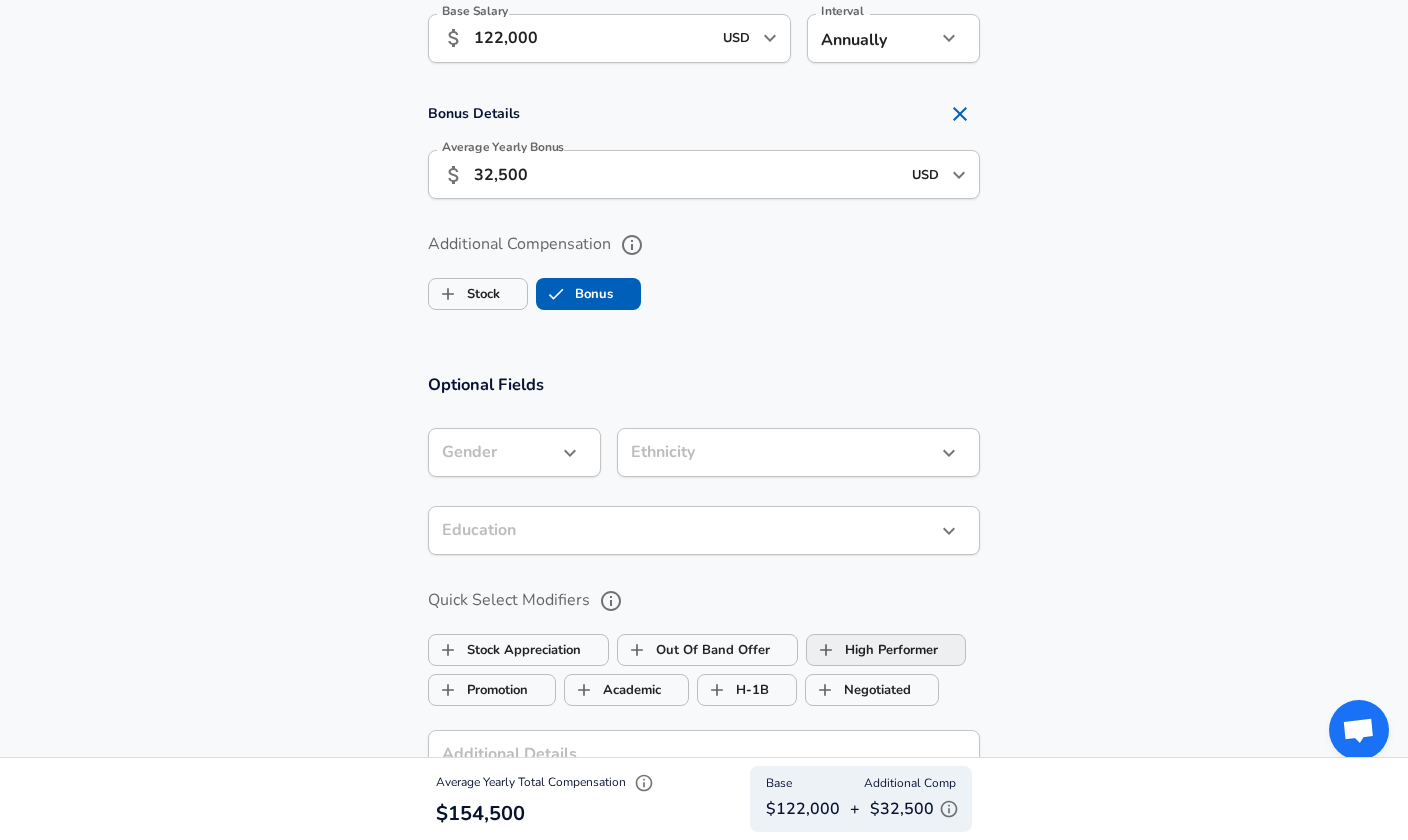 click on "High Performer" at bounding box center [872, 650] 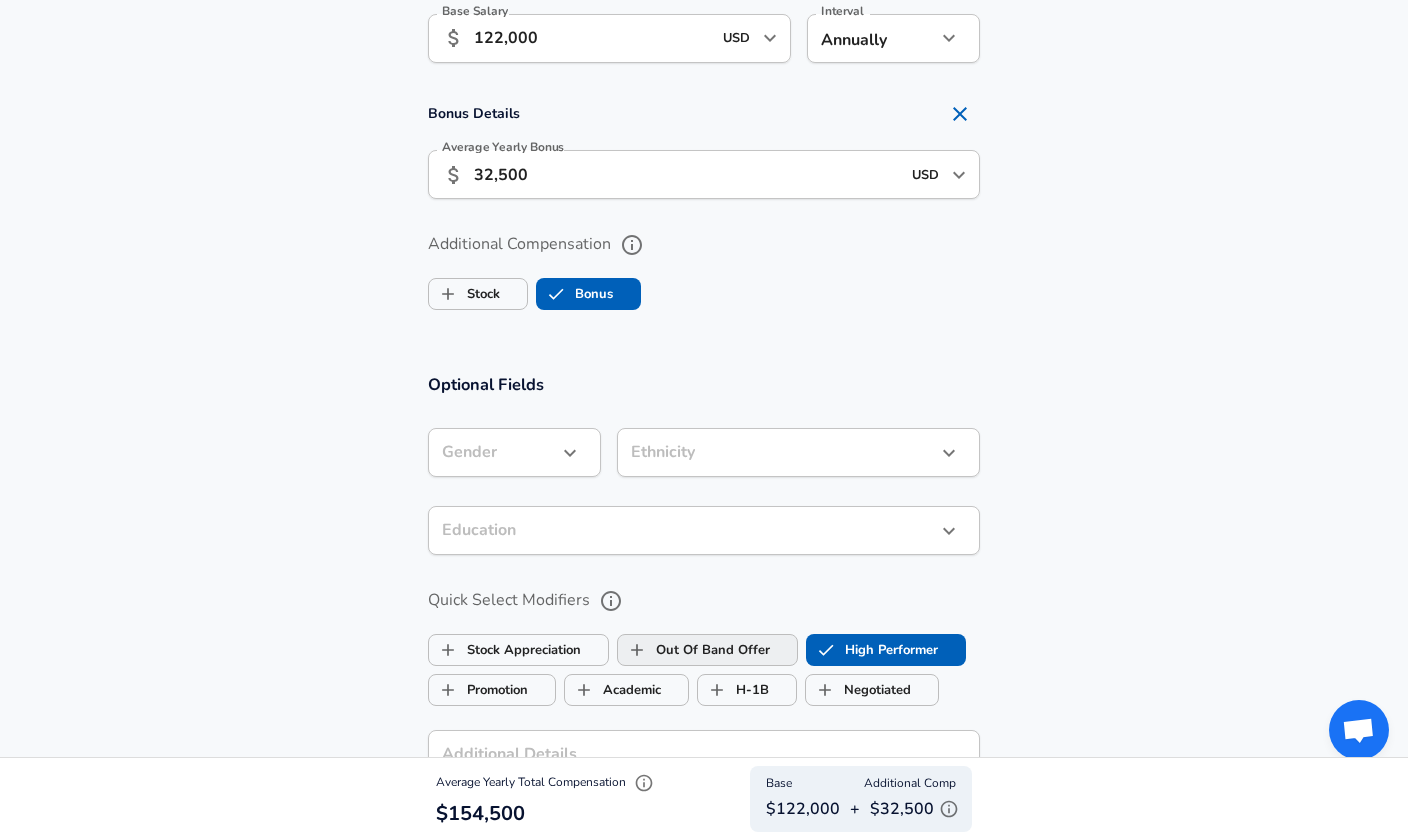 click on "Out Of Band Offer" at bounding box center [694, 650] 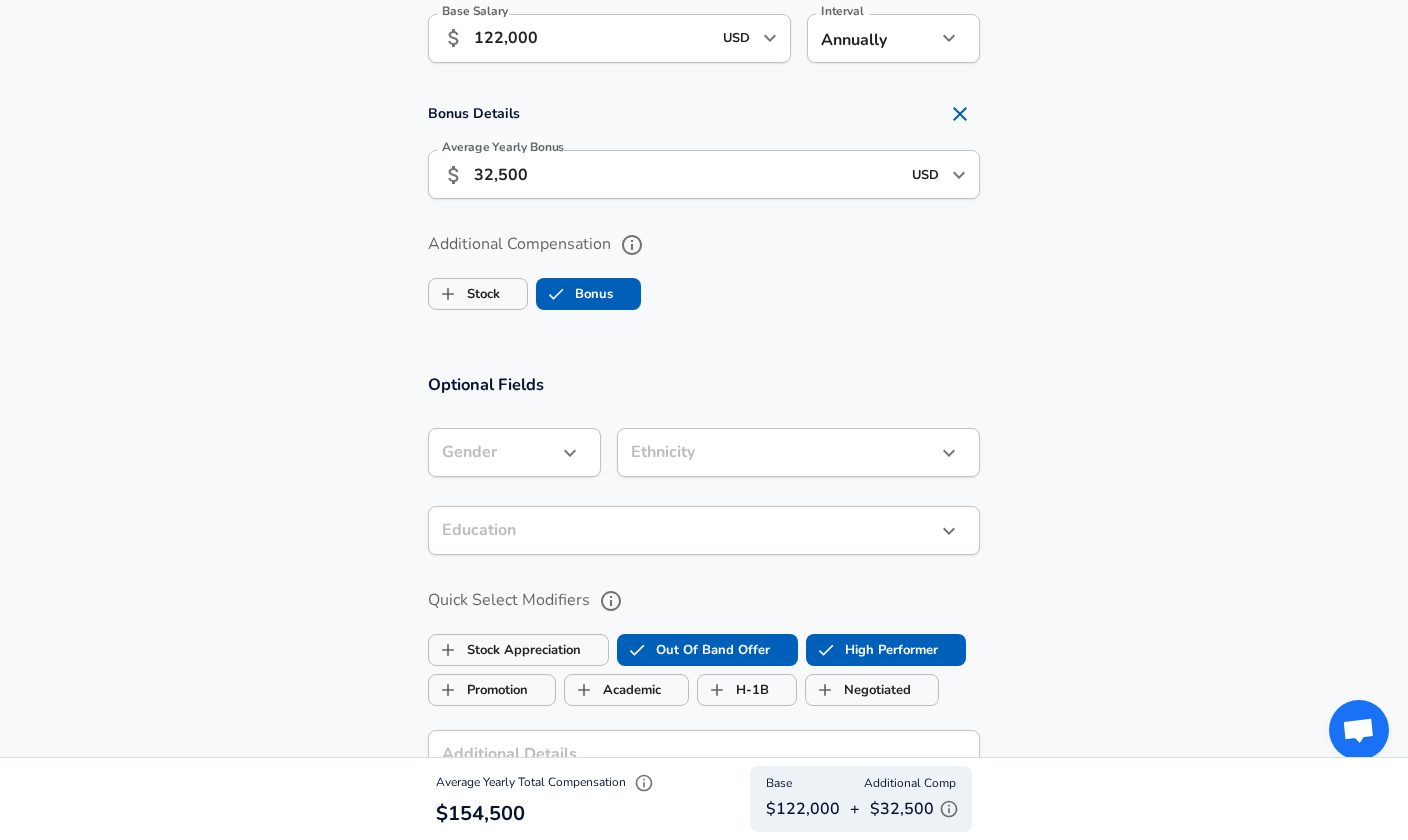 checkbox on "true" 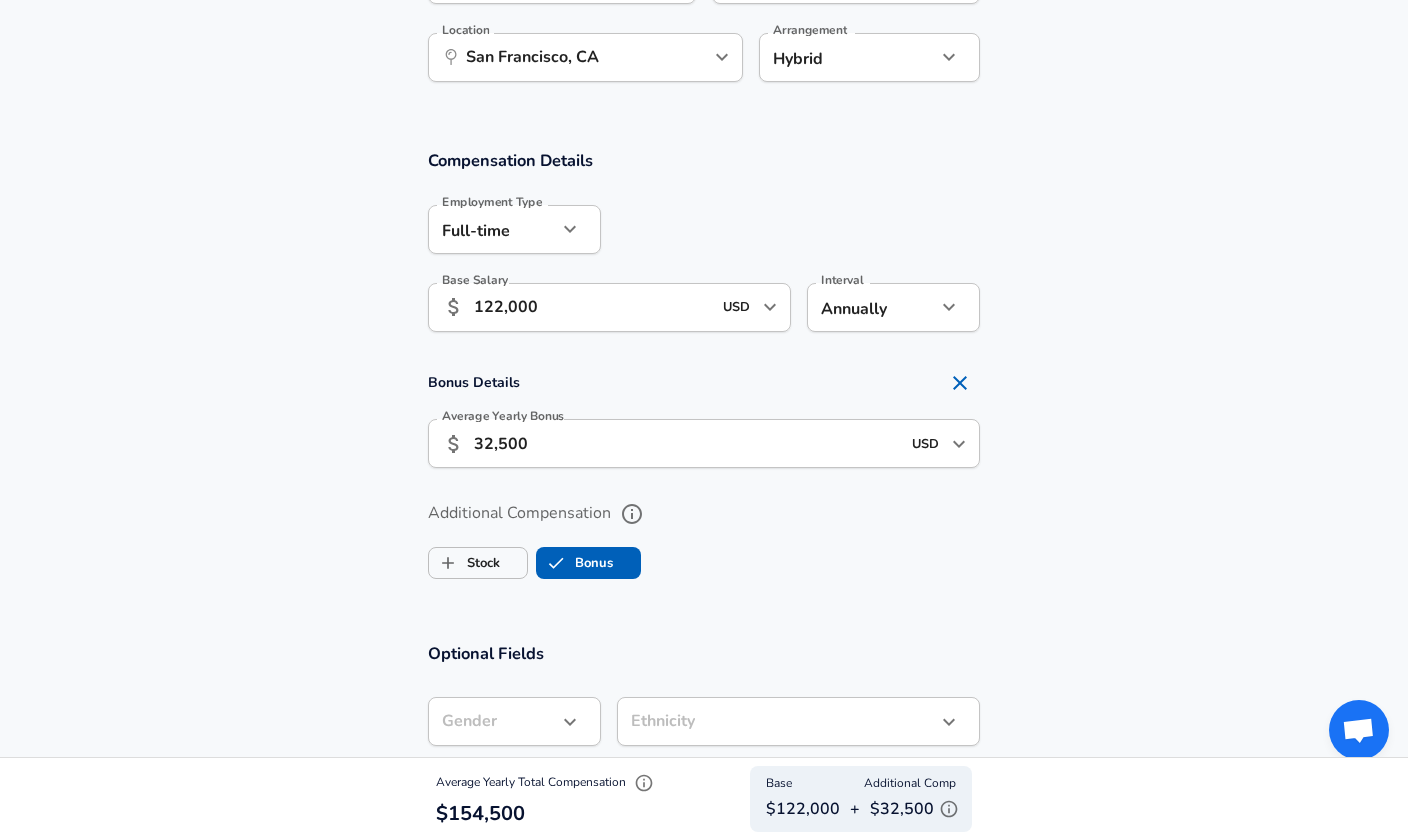 scroll, scrollTop: 1107, scrollLeft: 0, axis: vertical 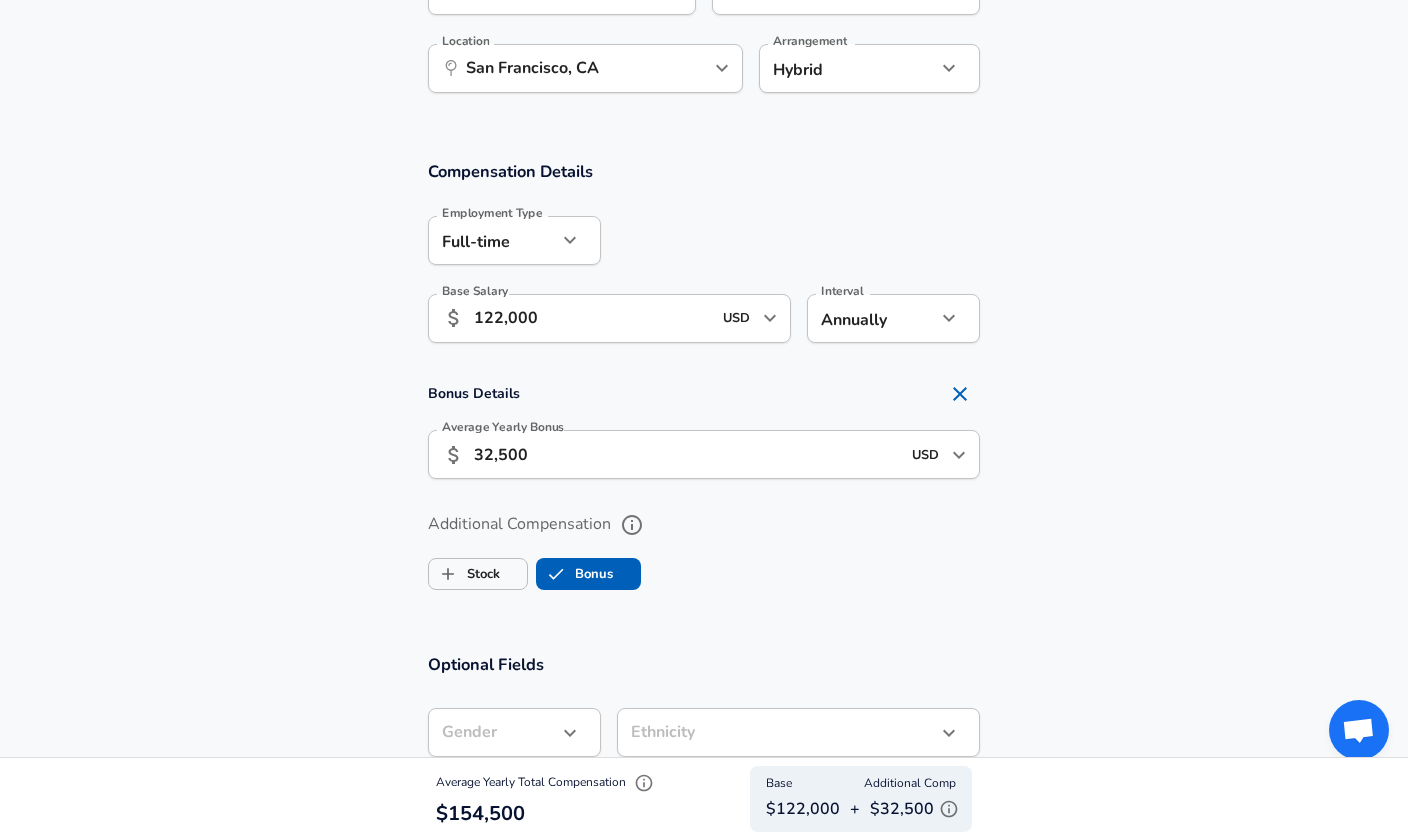 click on "32,500" at bounding box center (687, 454) 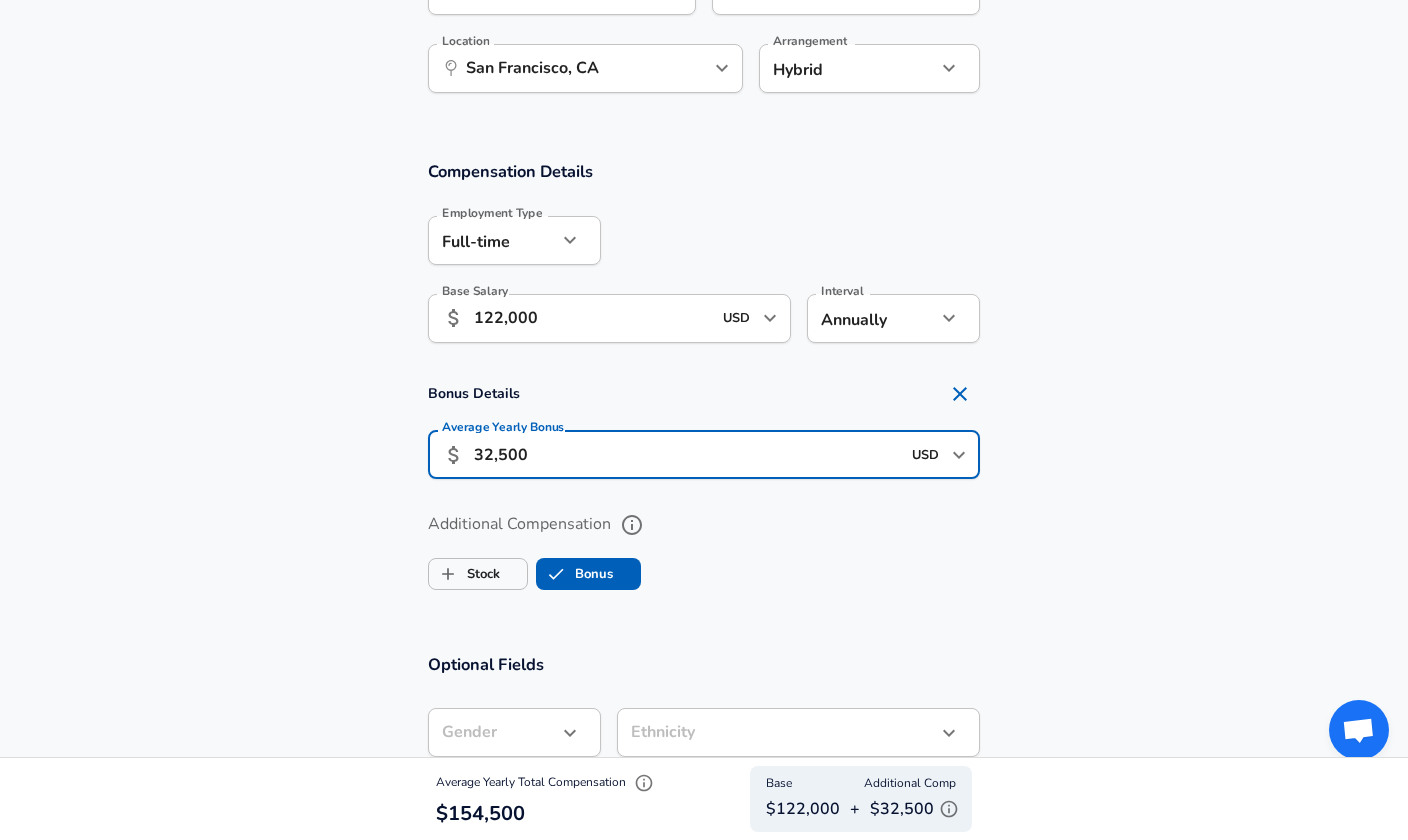 click on "Additional Compensation   Stock Bonus" at bounding box center (704, 545) 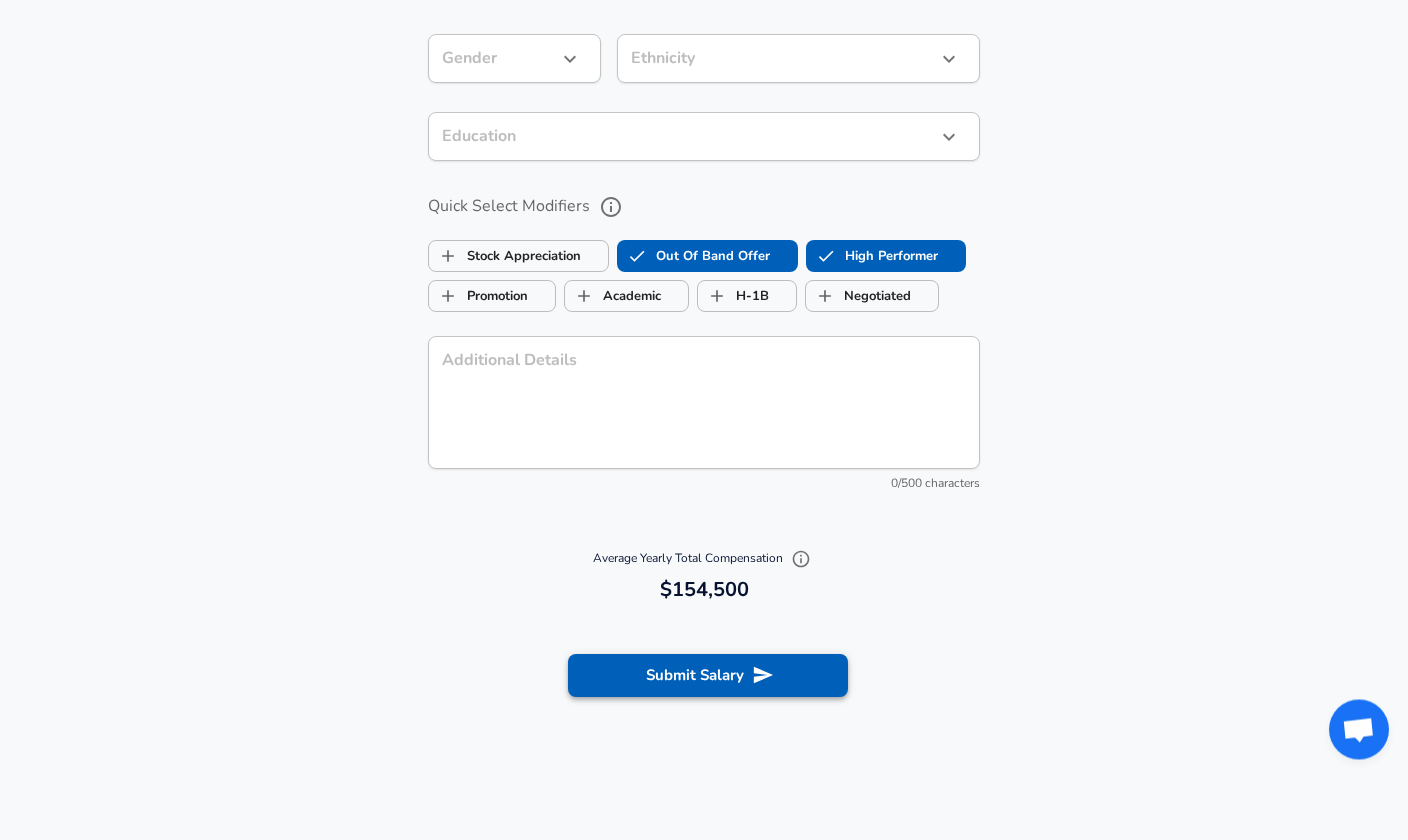 click on "Submit Salary" at bounding box center (708, 676) 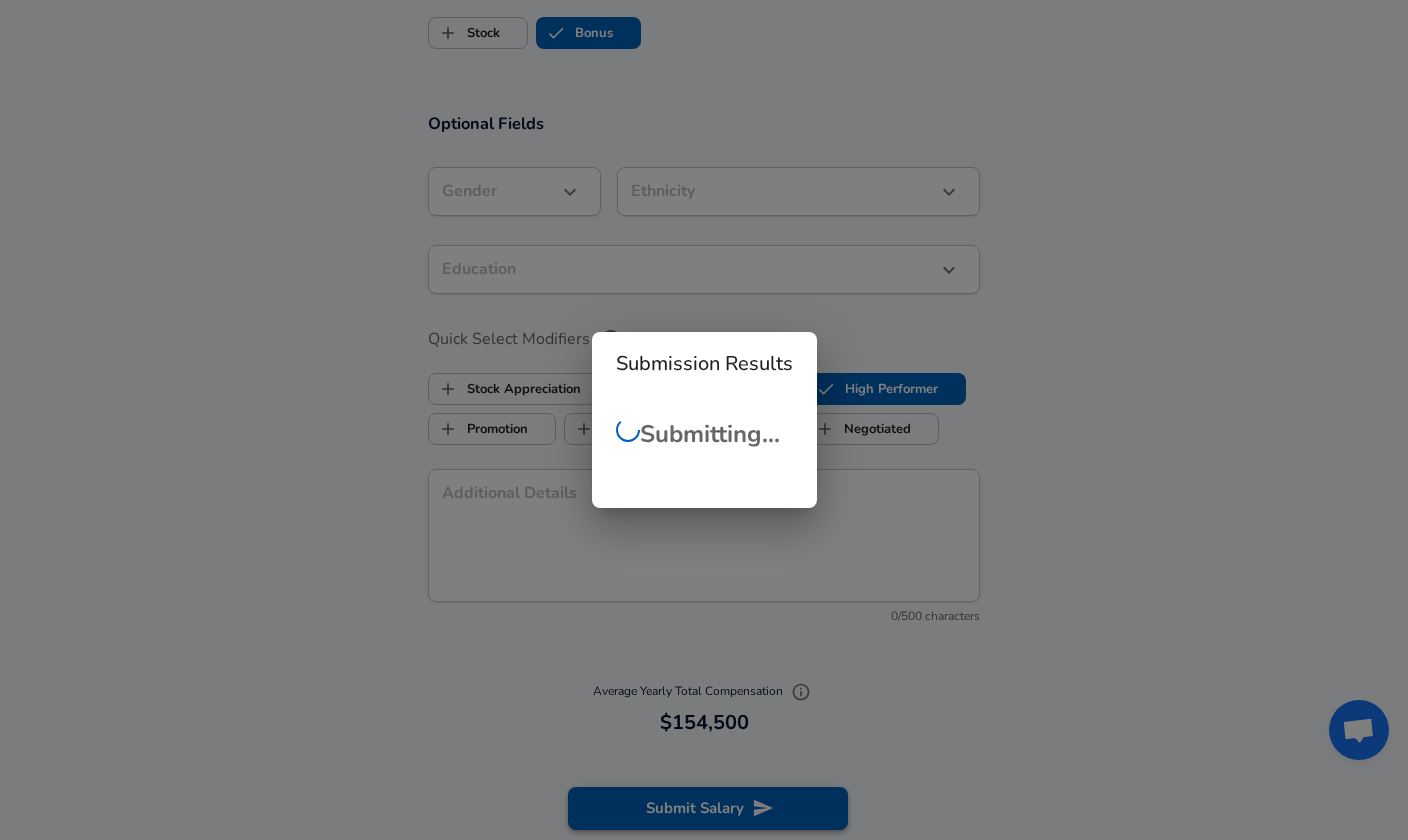 scroll, scrollTop: 1506, scrollLeft: 0, axis: vertical 